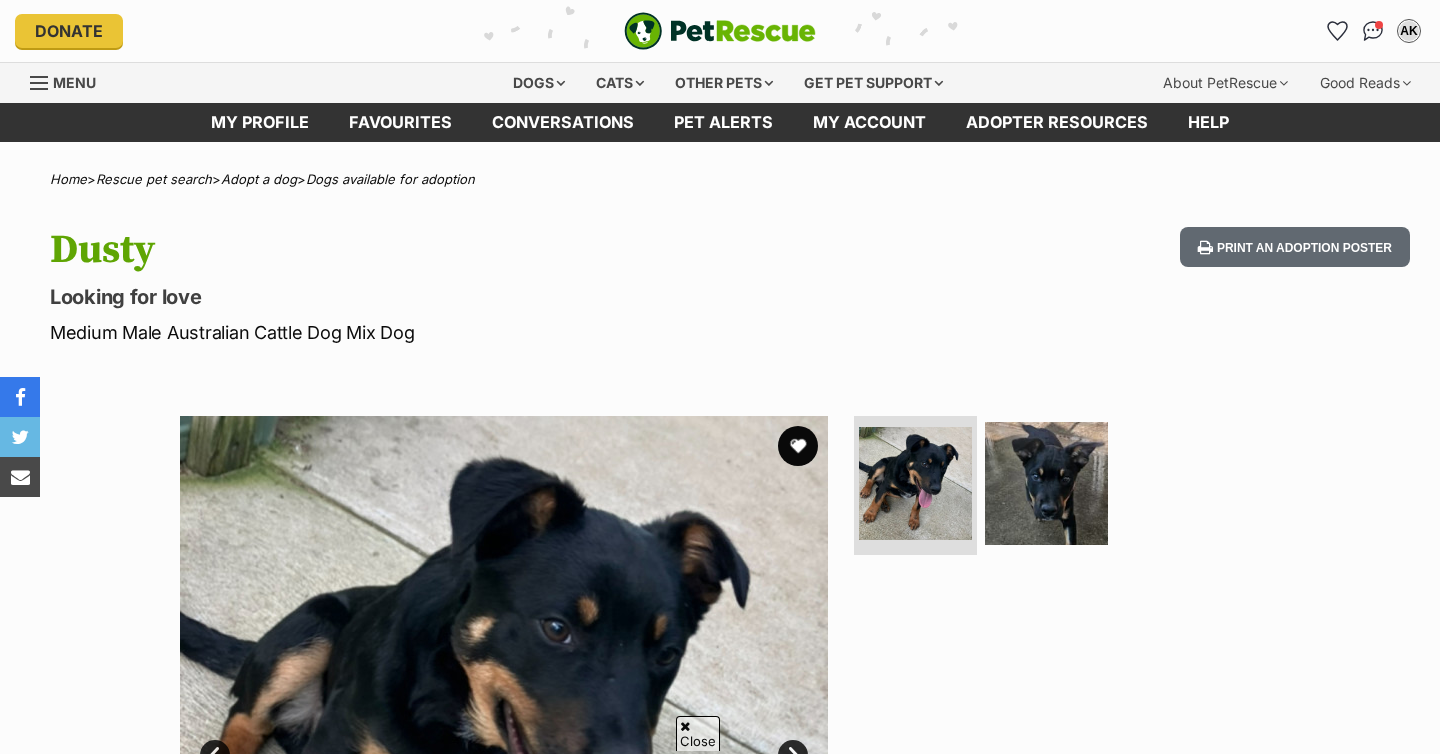 scroll, scrollTop: 966, scrollLeft: 0, axis: vertical 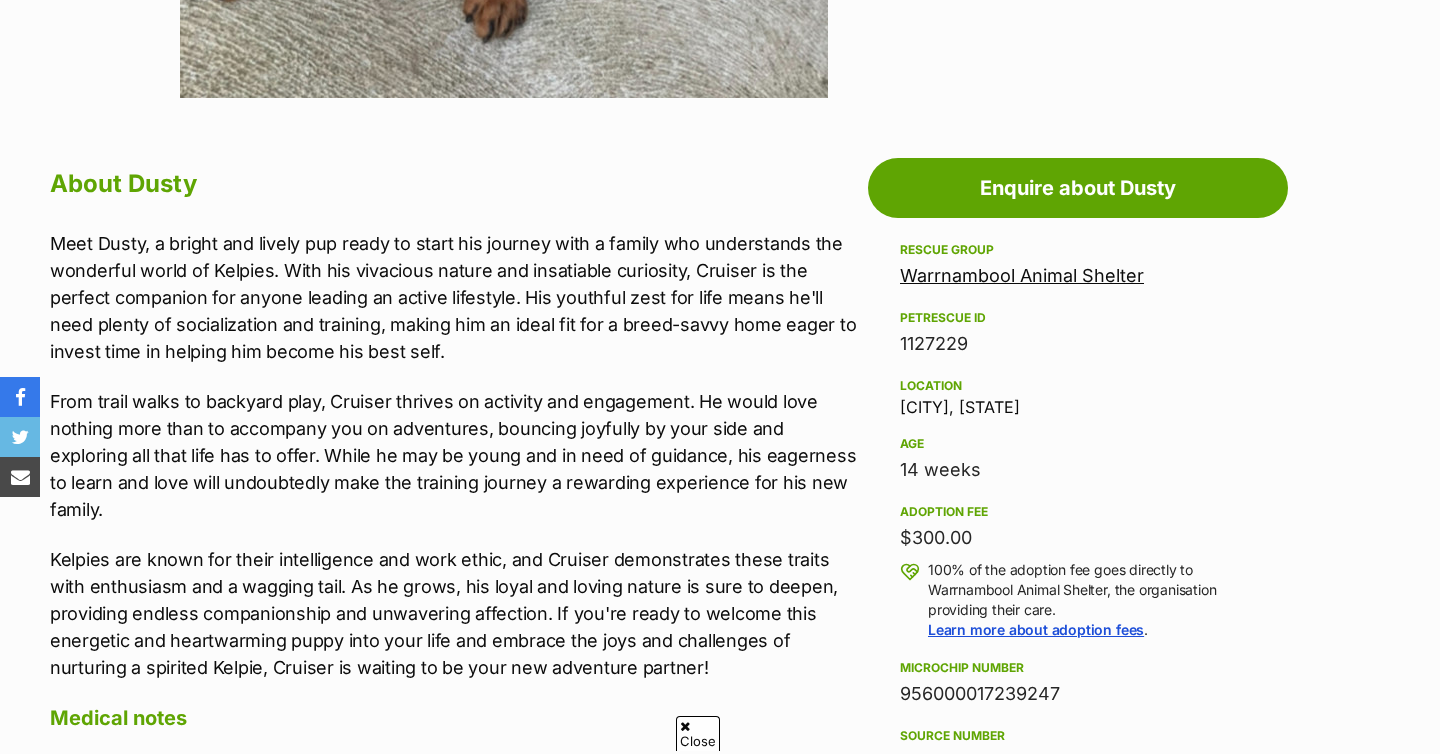 click on "Warrnambool Animal Shelter" at bounding box center (1022, 275) 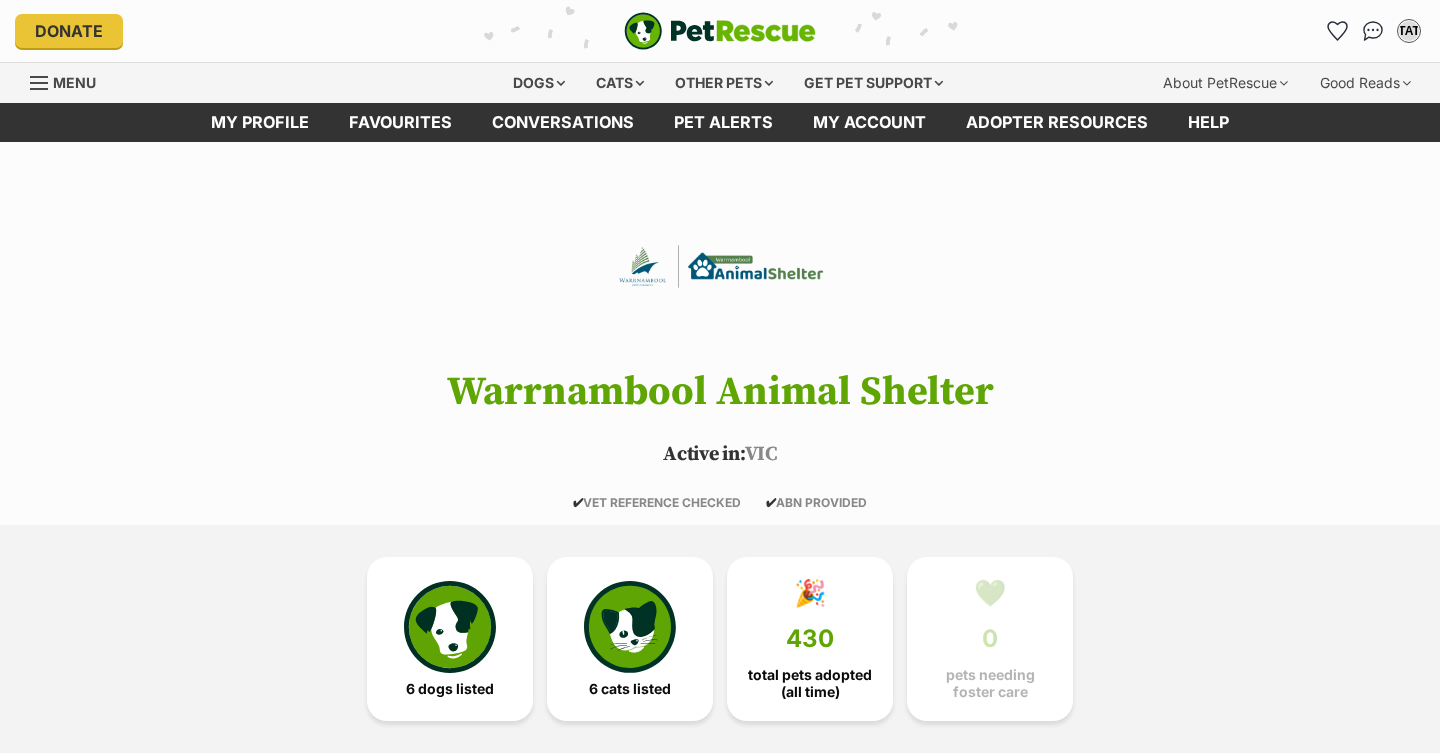 scroll, scrollTop: 164, scrollLeft: 0, axis: vertical 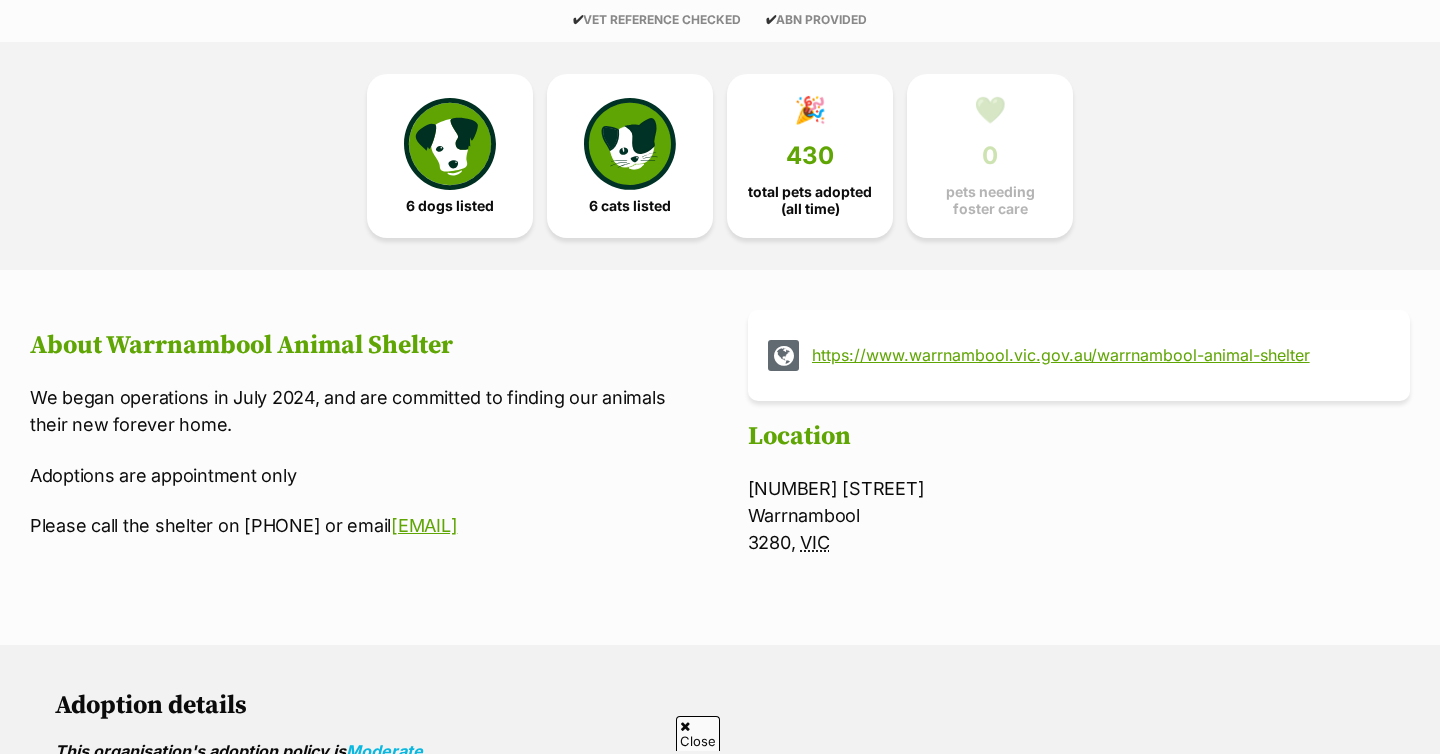 click on "https://www.warrnambool.vic.gov.au/warrnambool-animal-shelter" at bounding box center [1097, 355] 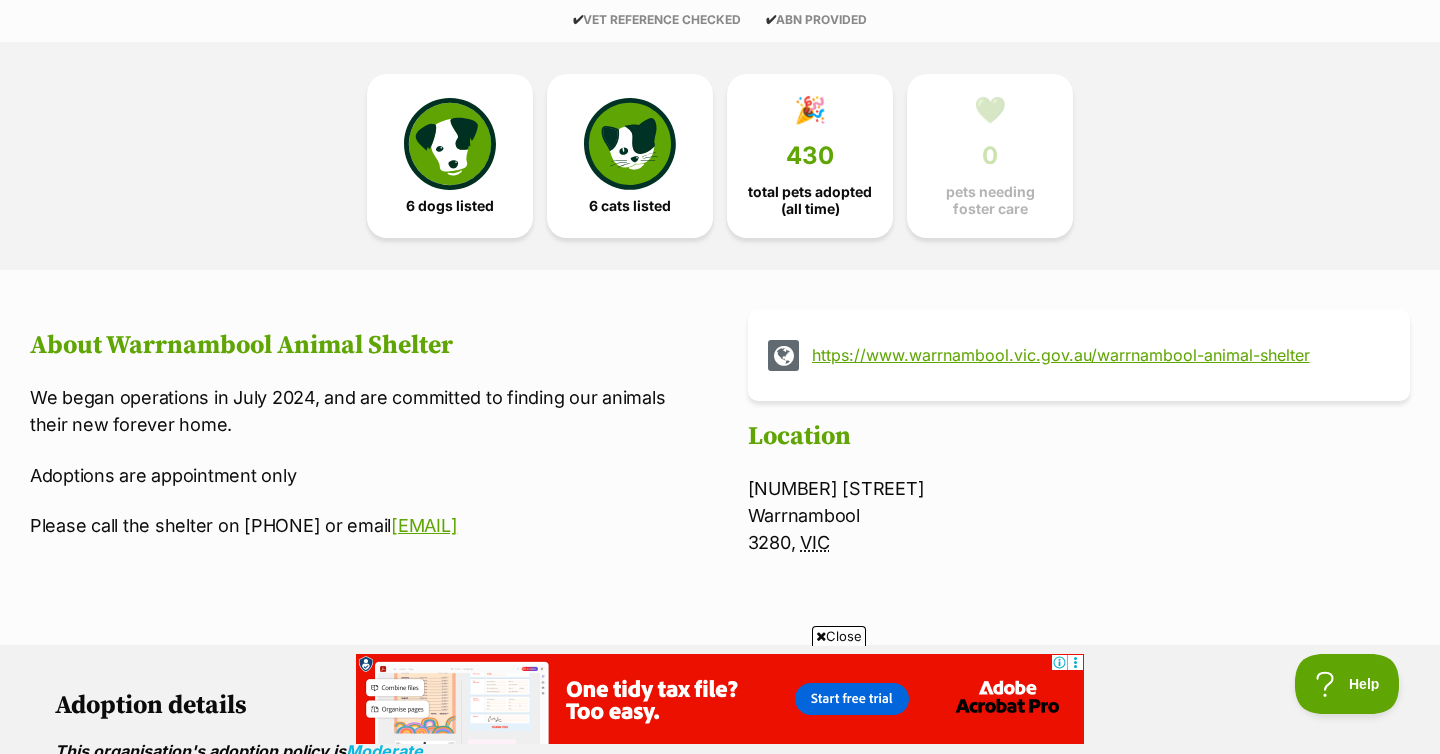 scroll, scrollTop: 0, scrollLeft: 0, axis: both 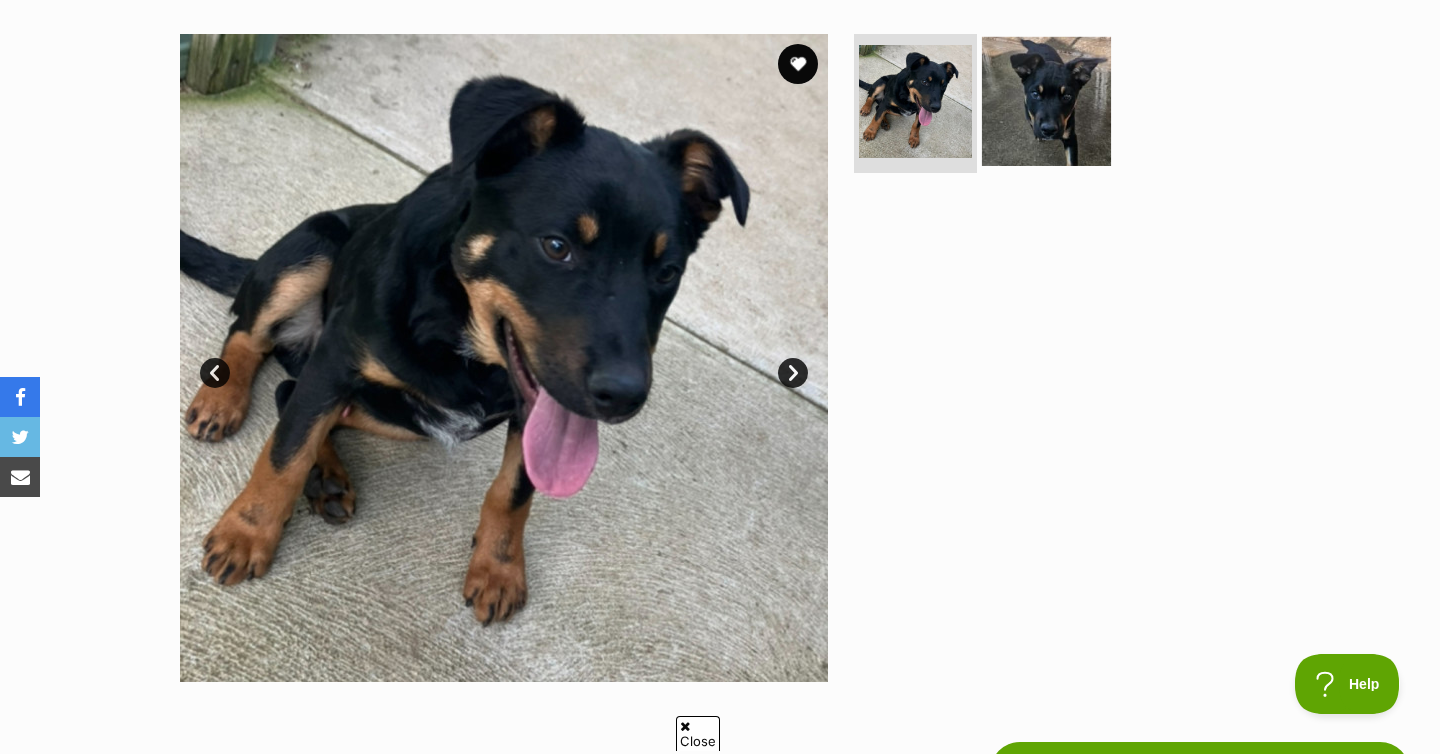 click at bounding box center [1046, 100] 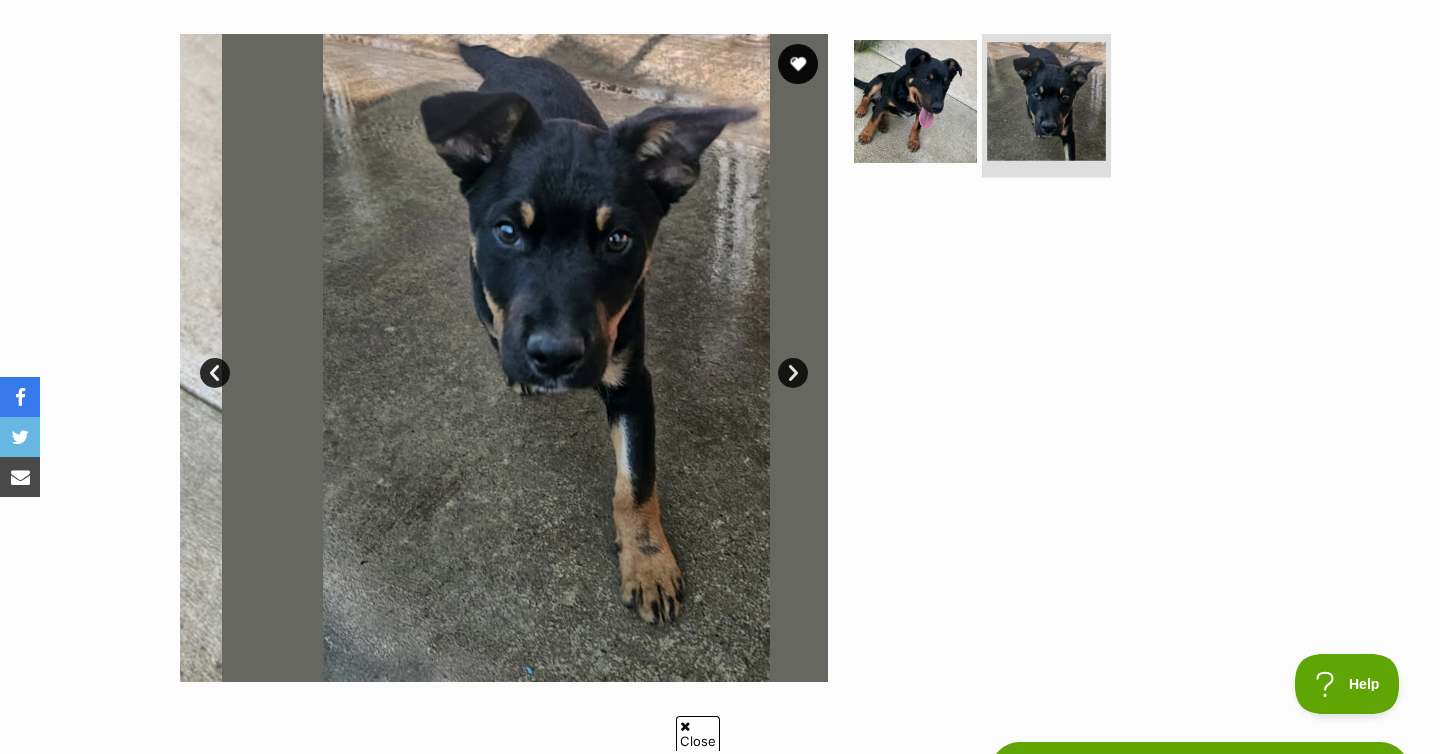 scroll, scrollTop: 0, scrollLeft: 0, axis: both 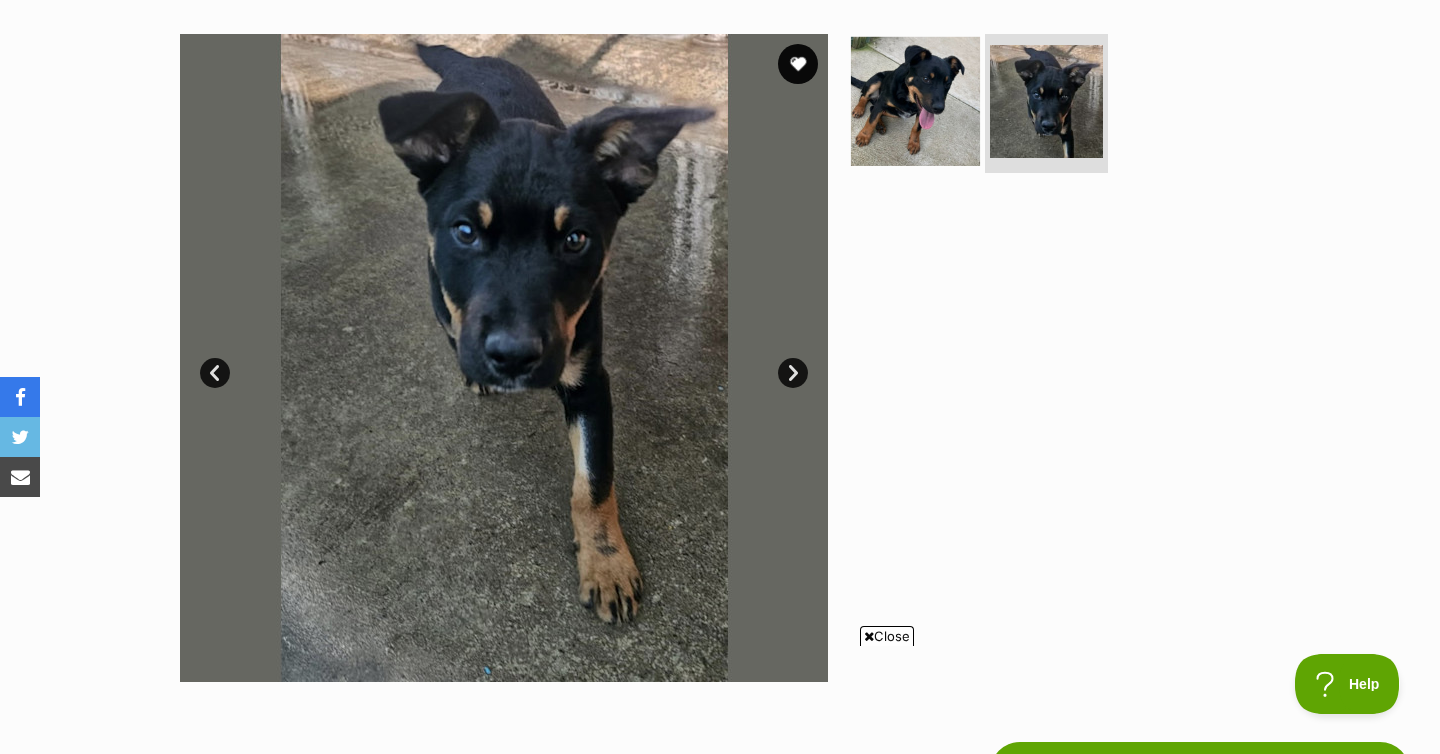 click at bounding box center [915, 100] 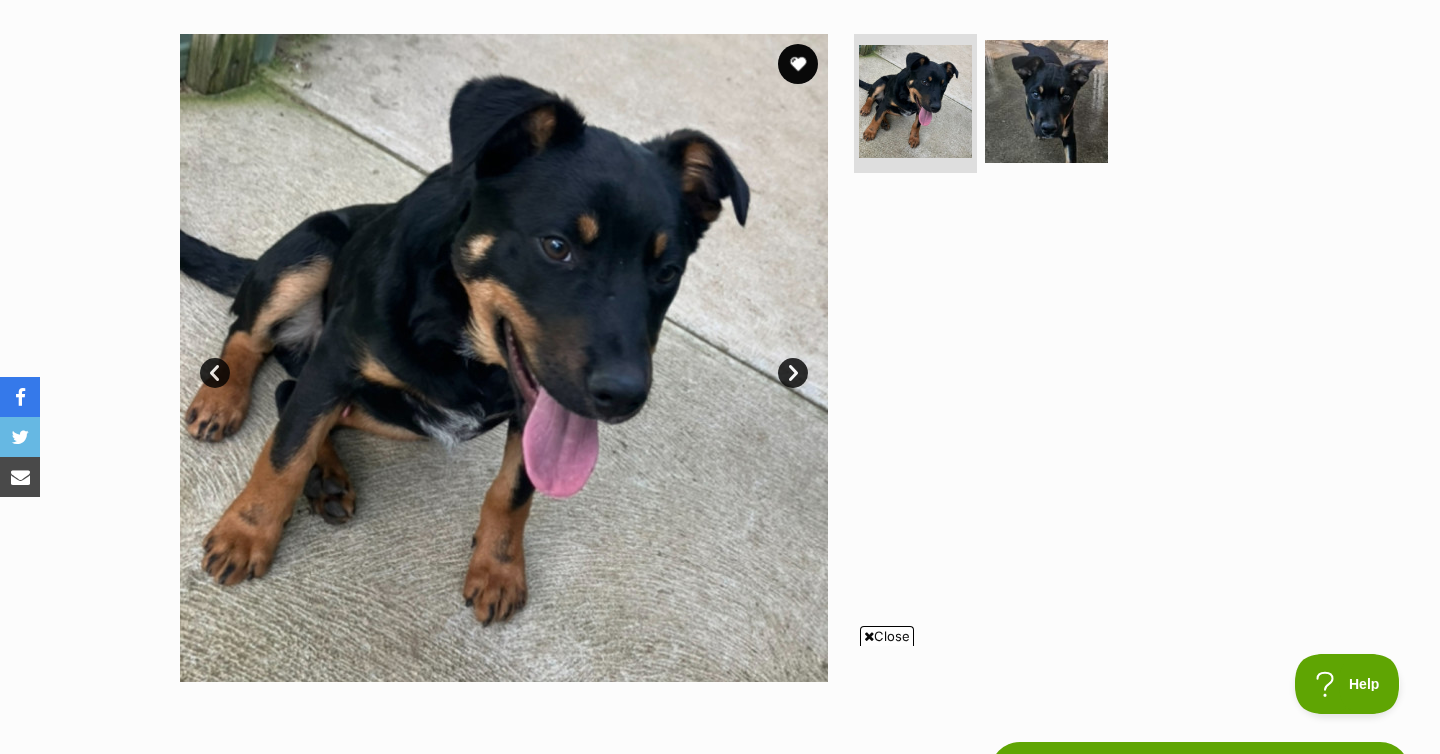 click on "Next" at bounding box center [793, 373] 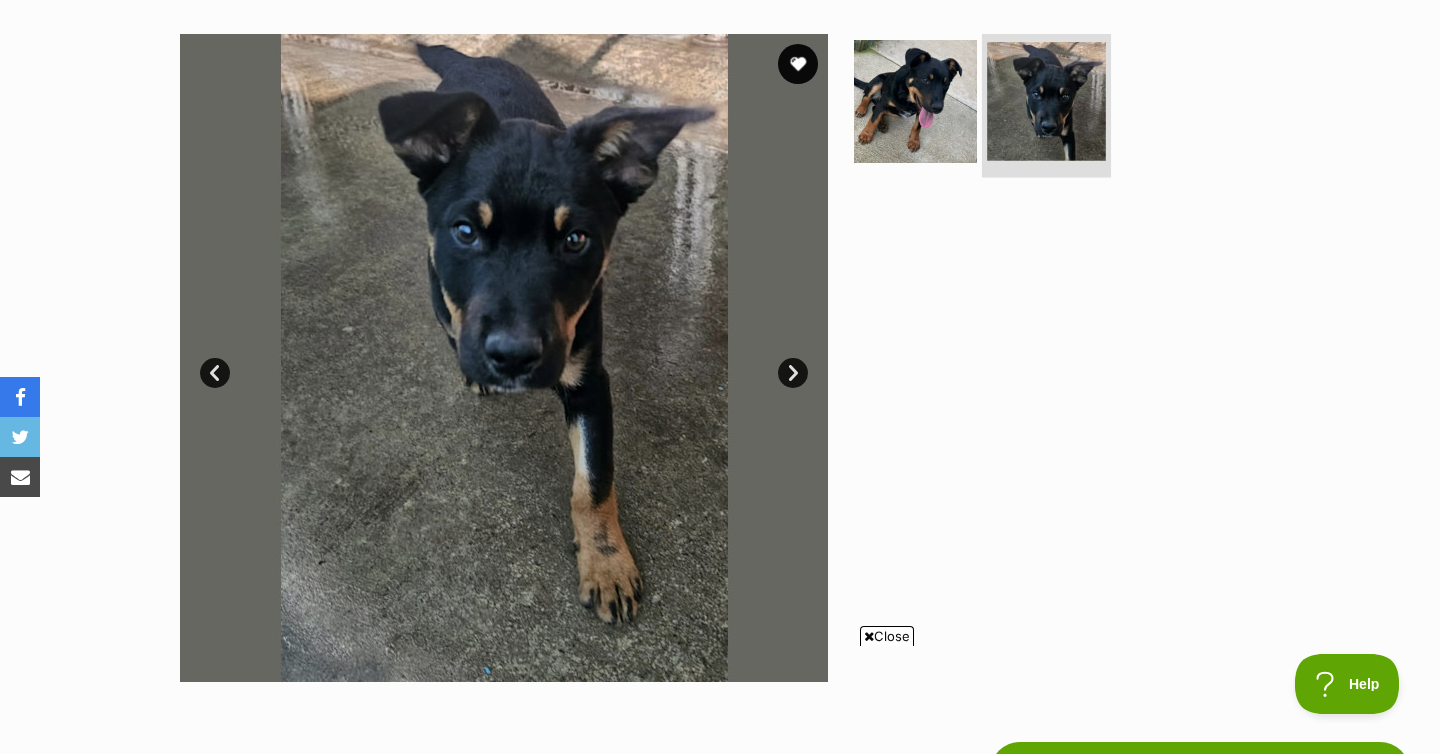 click at bounding box center [1046, 101] 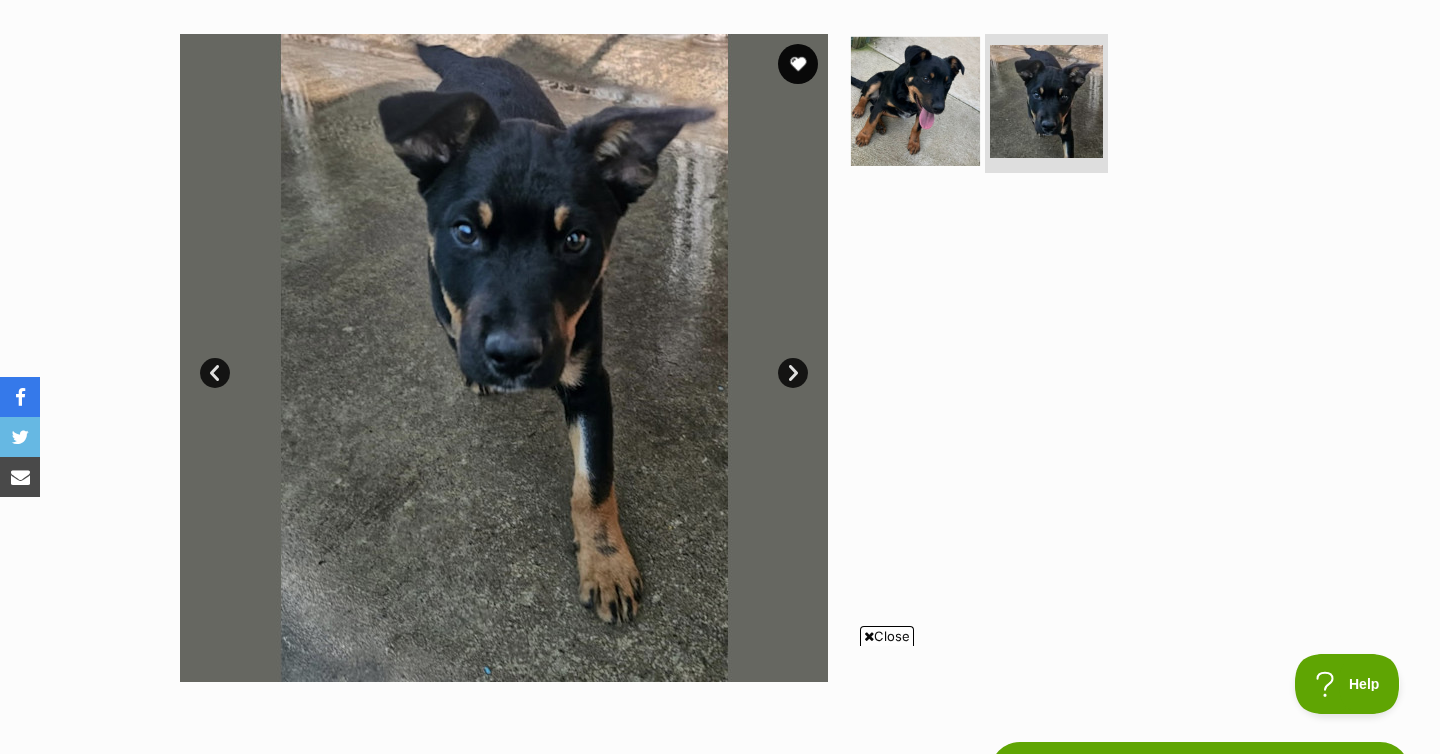 click at bounding box center (915, 100) 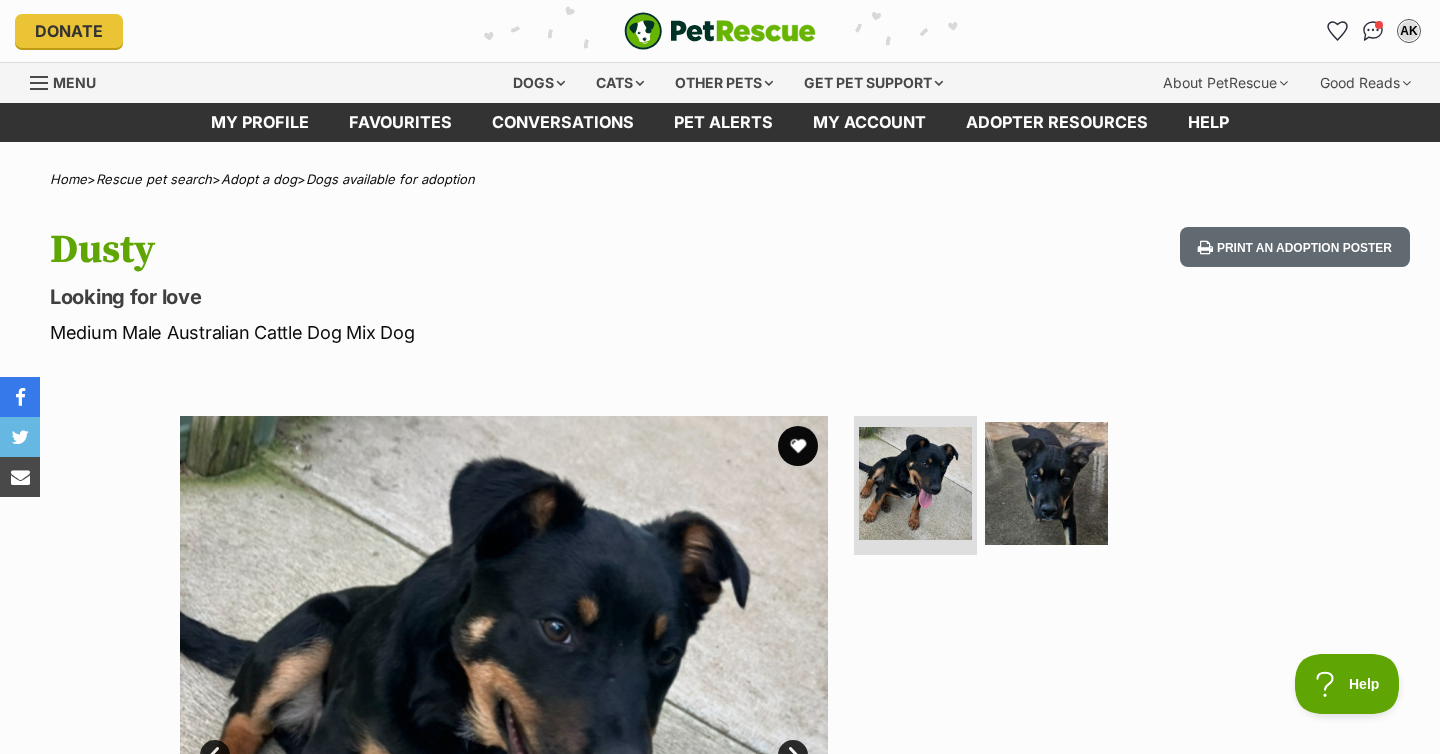 scroll, scrollTop: 0, scrollLeft: 0, axis: both 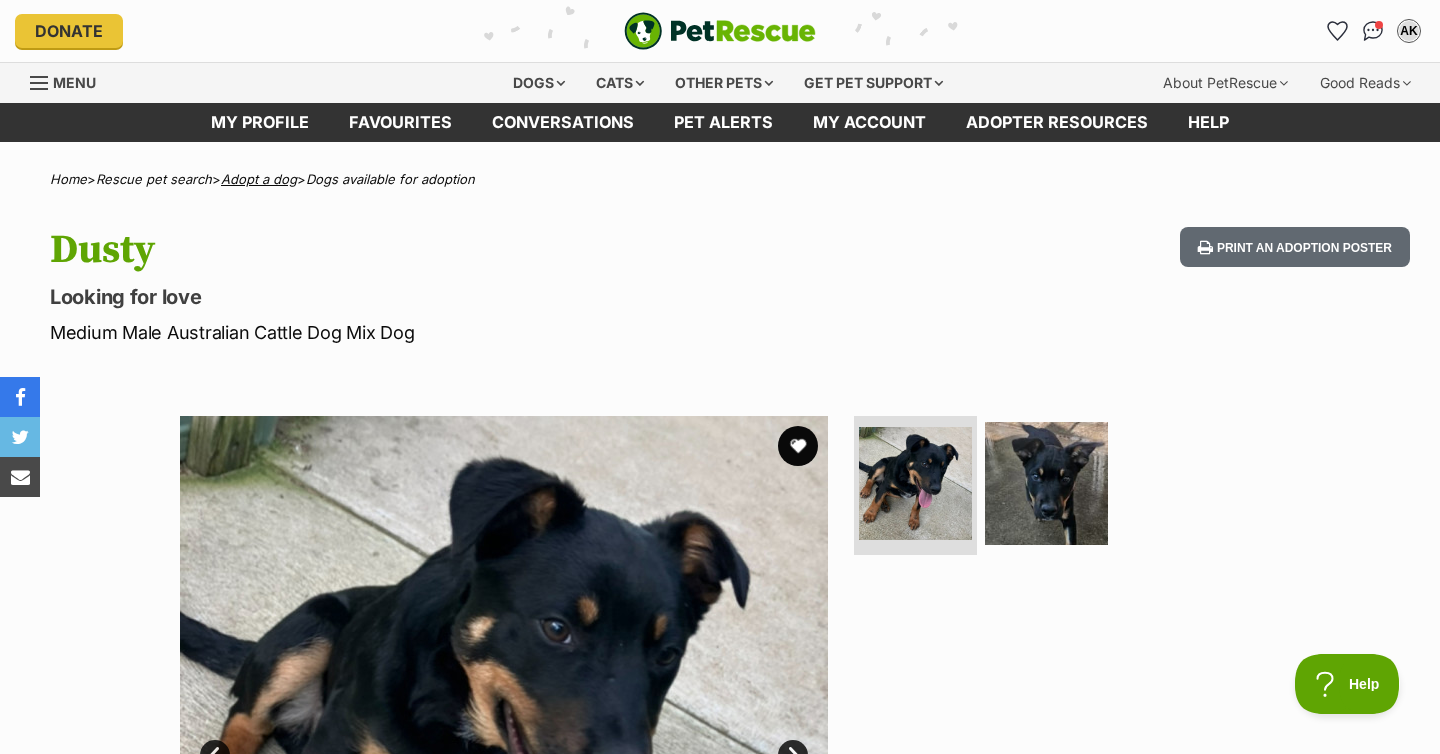 click on "Adopt a dog" at bounding box center (259, 179) 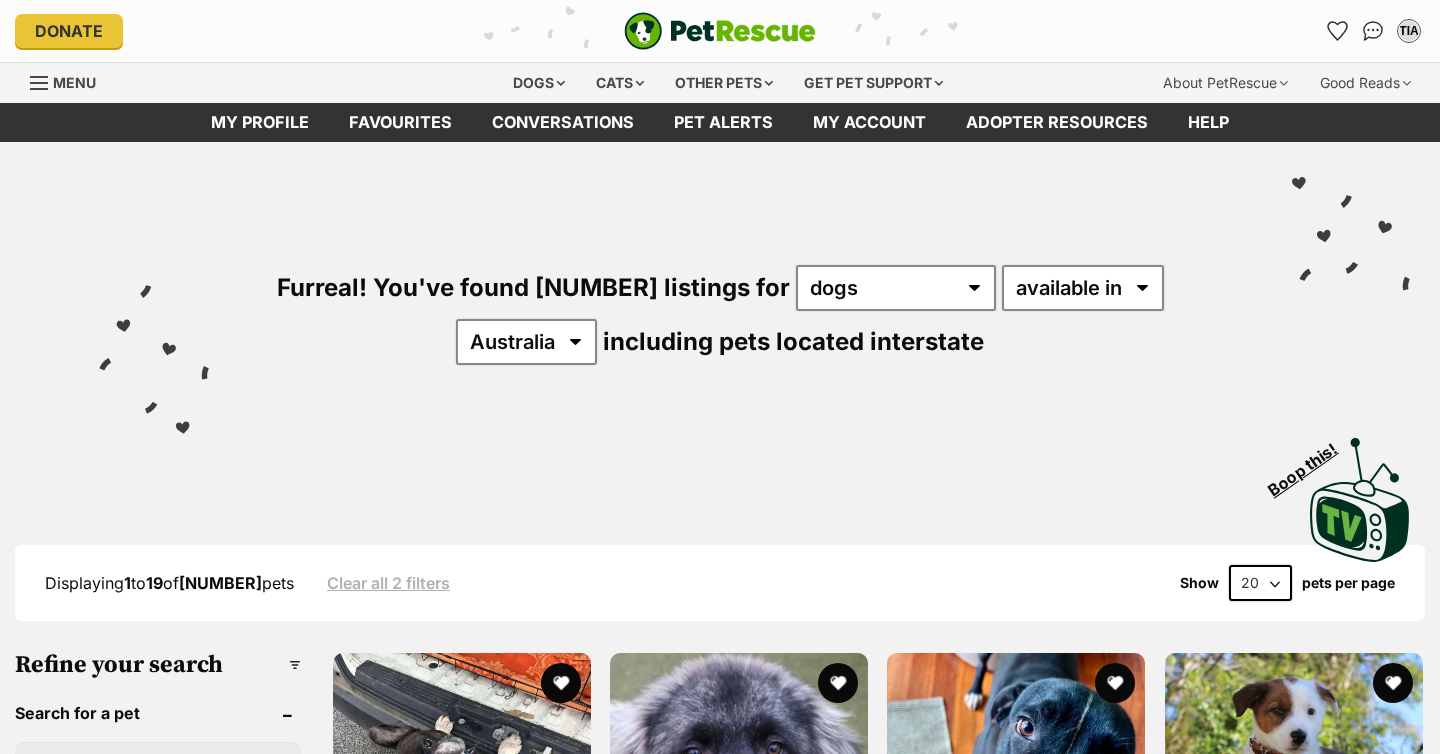 scroll, scrollTop: 0, scrollLeft: 0, axis: both 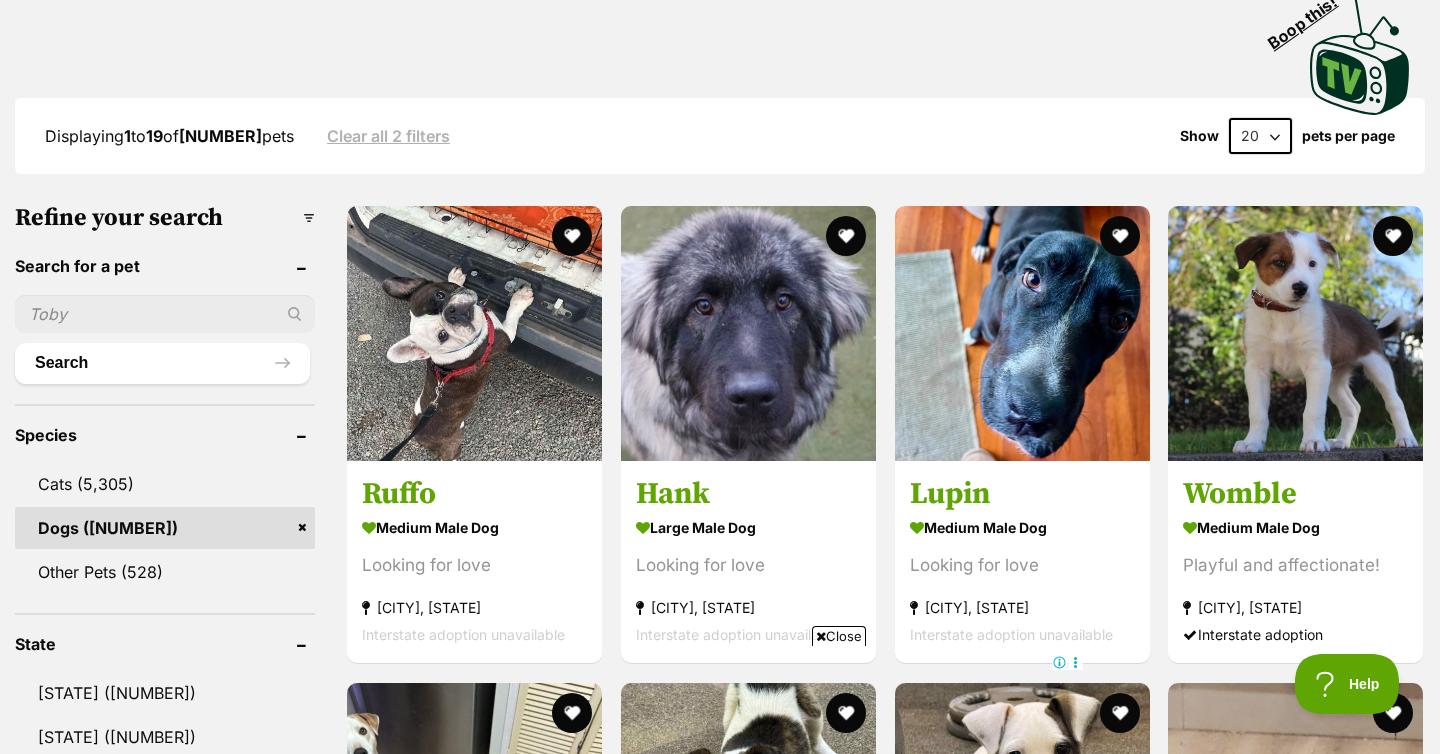 click 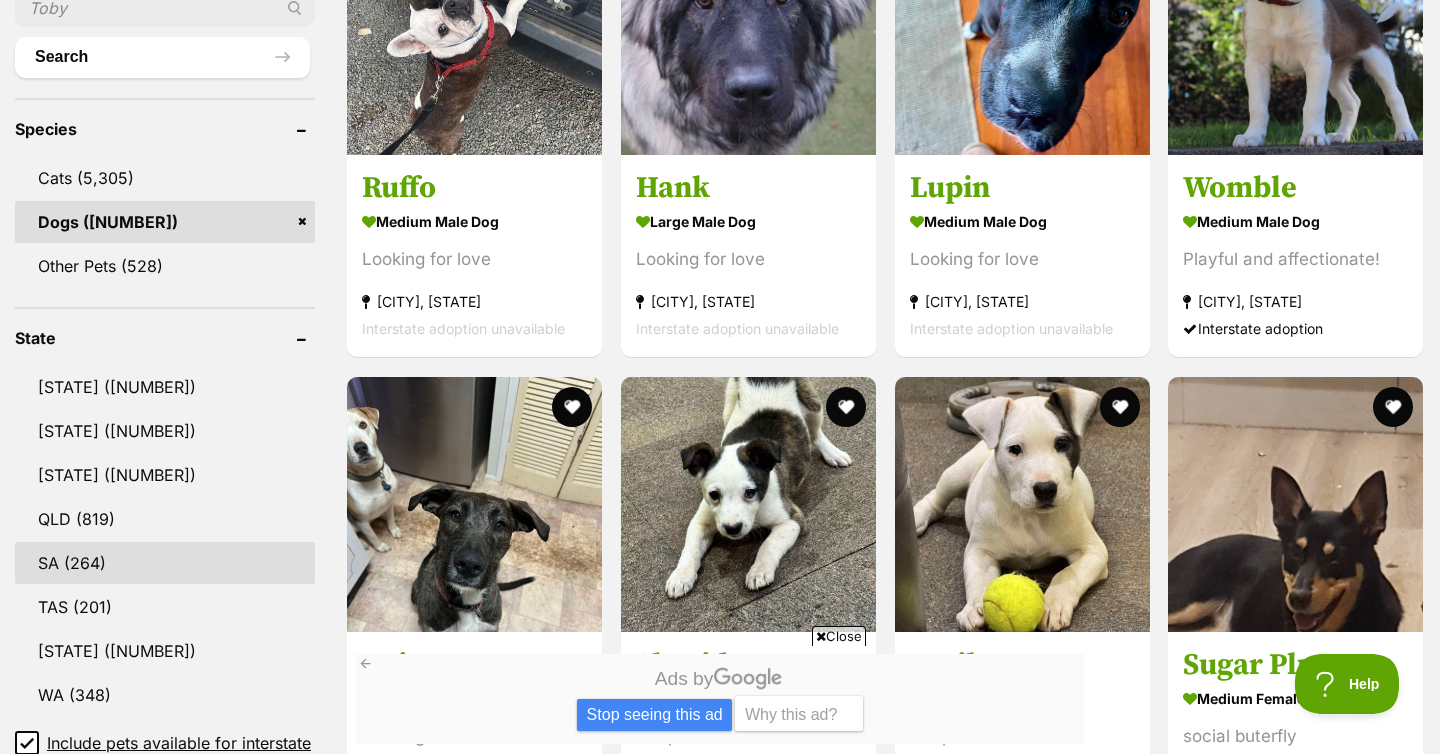 scroll, scrollTop: 754, scrollLeft: 0, axis: vertical 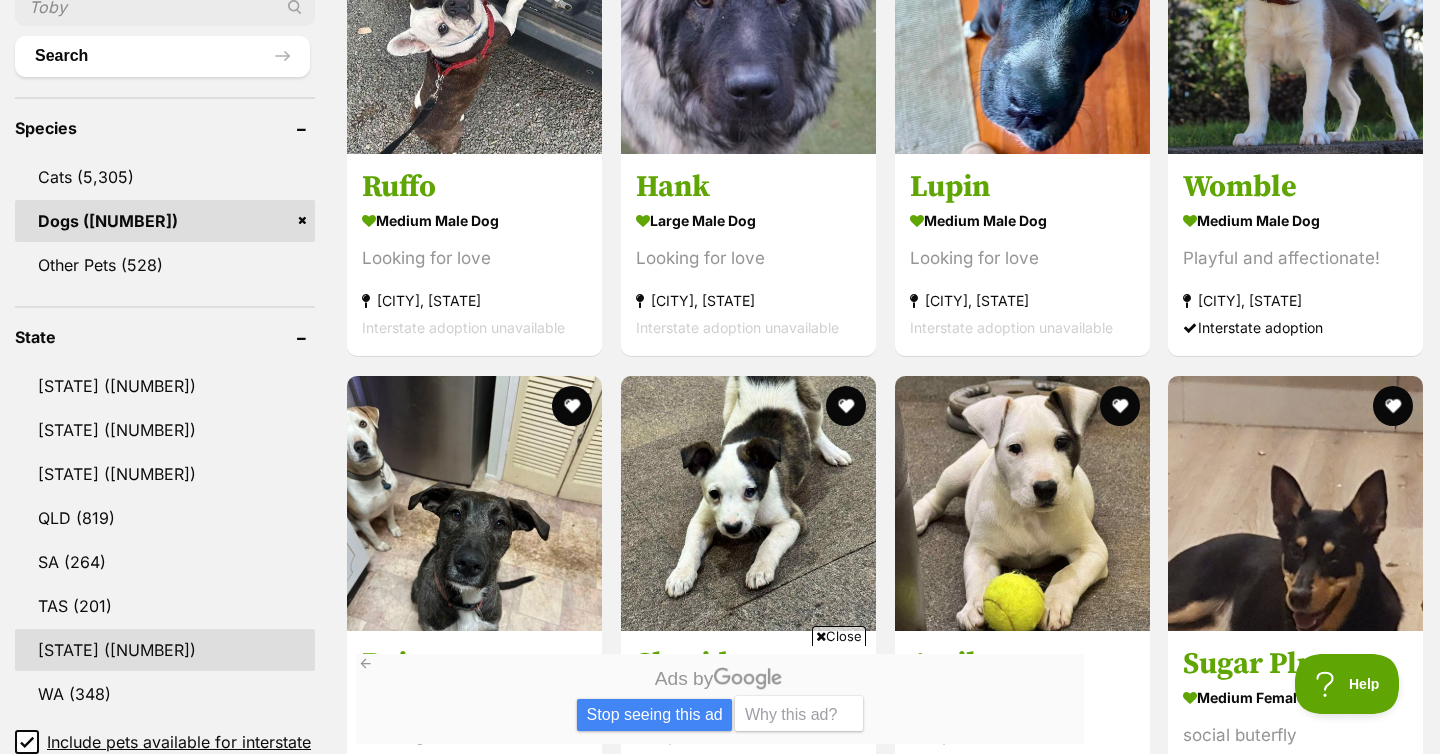 click on "[STATE] ([NUMBER])" at bounding box center (165, 650) 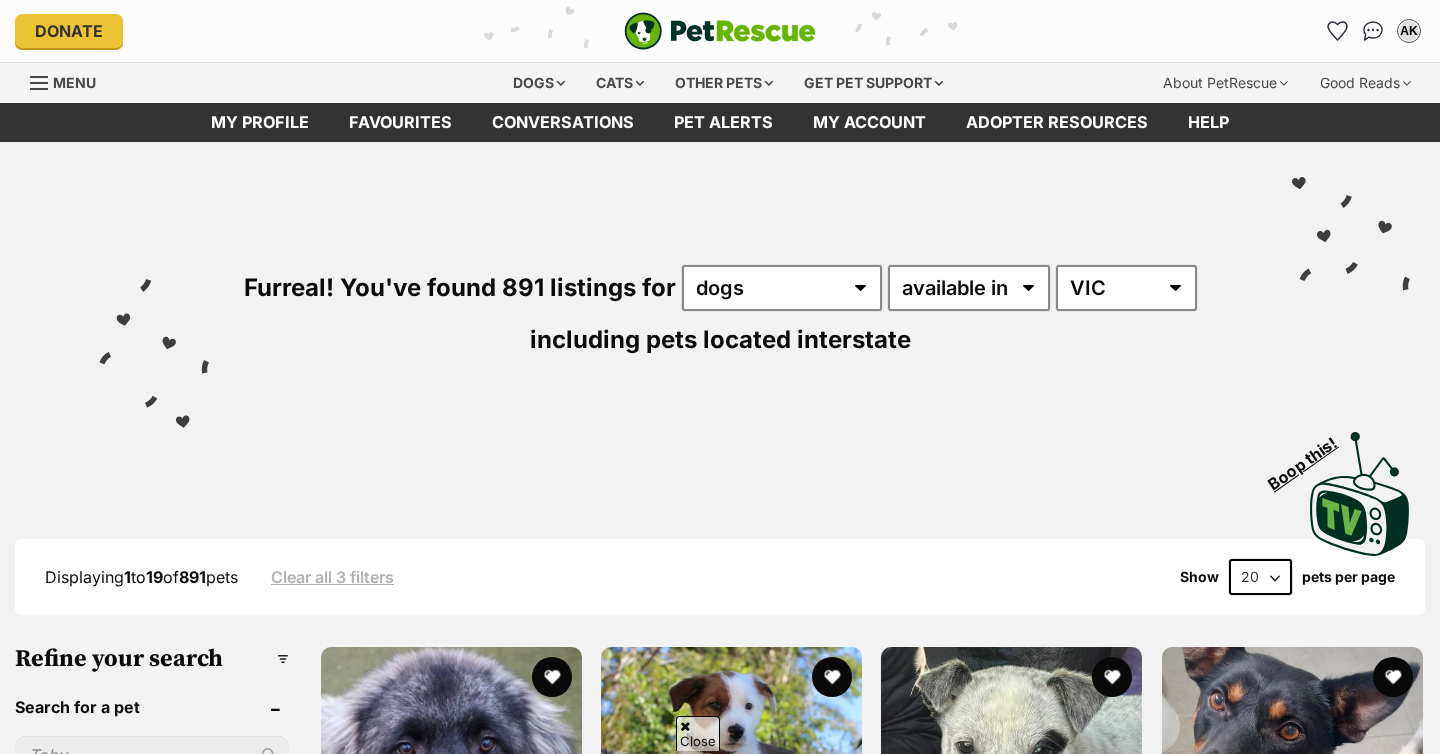 scroll, scrollTop: 261, scrollLeft: 0, axis: vertical 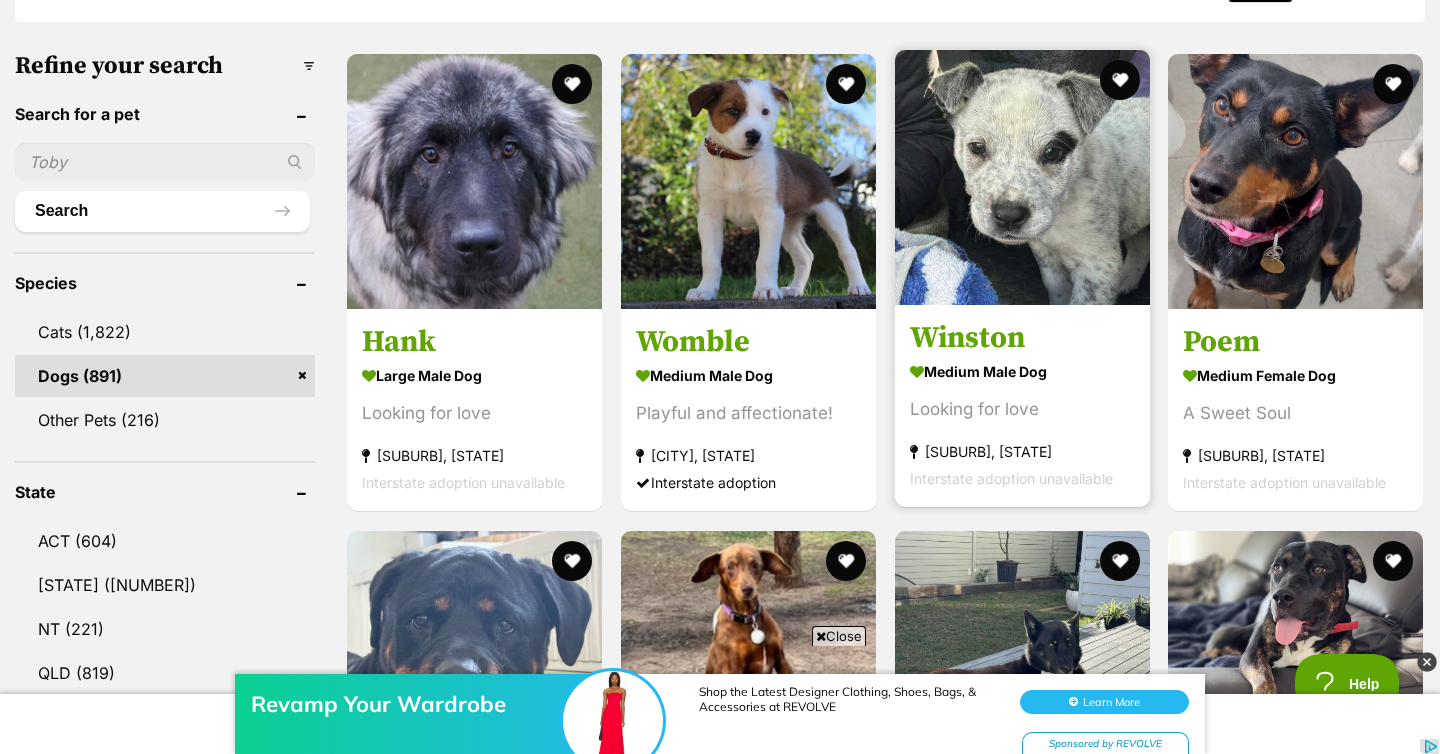 click on "Winston" at bounding box center [1022, 339] 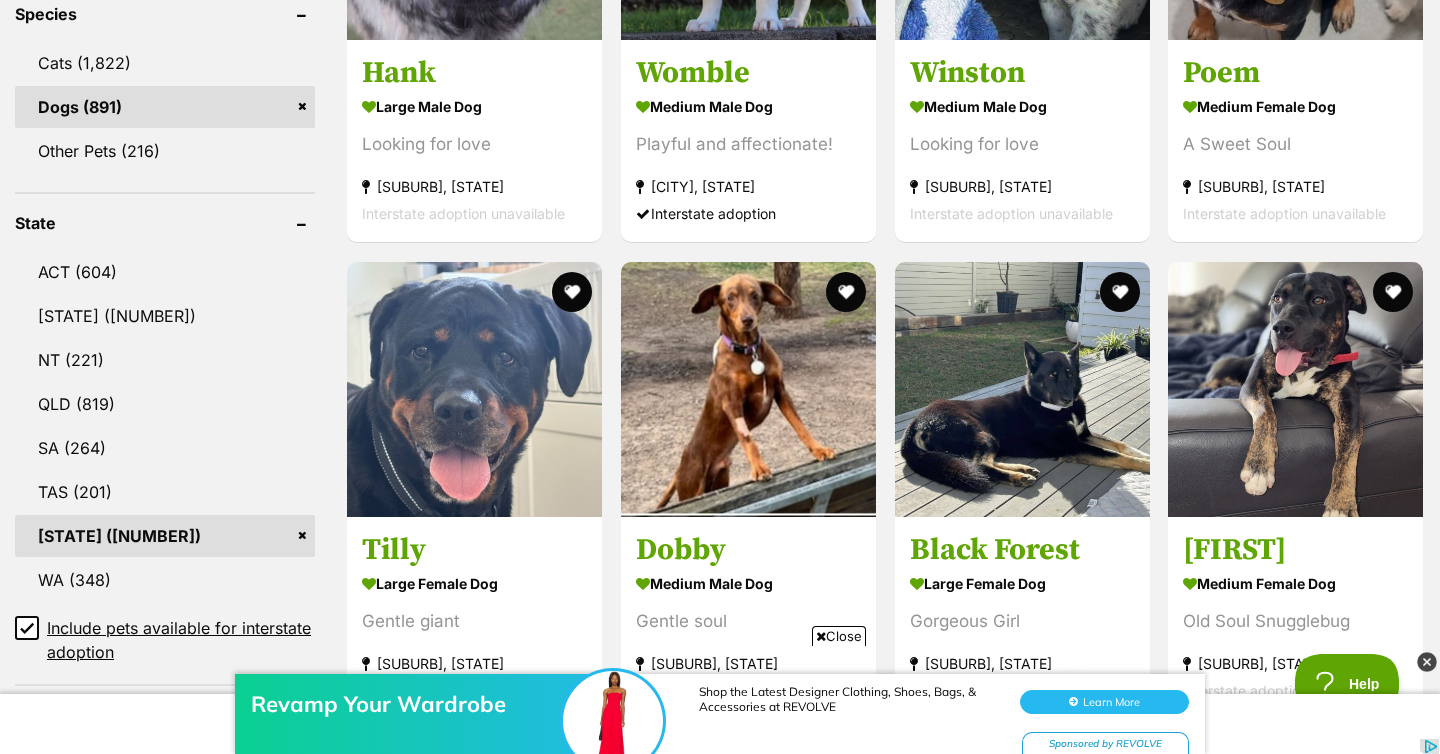 scroll, scrollTop: 865, scrollLeft: 0, axis: vertical 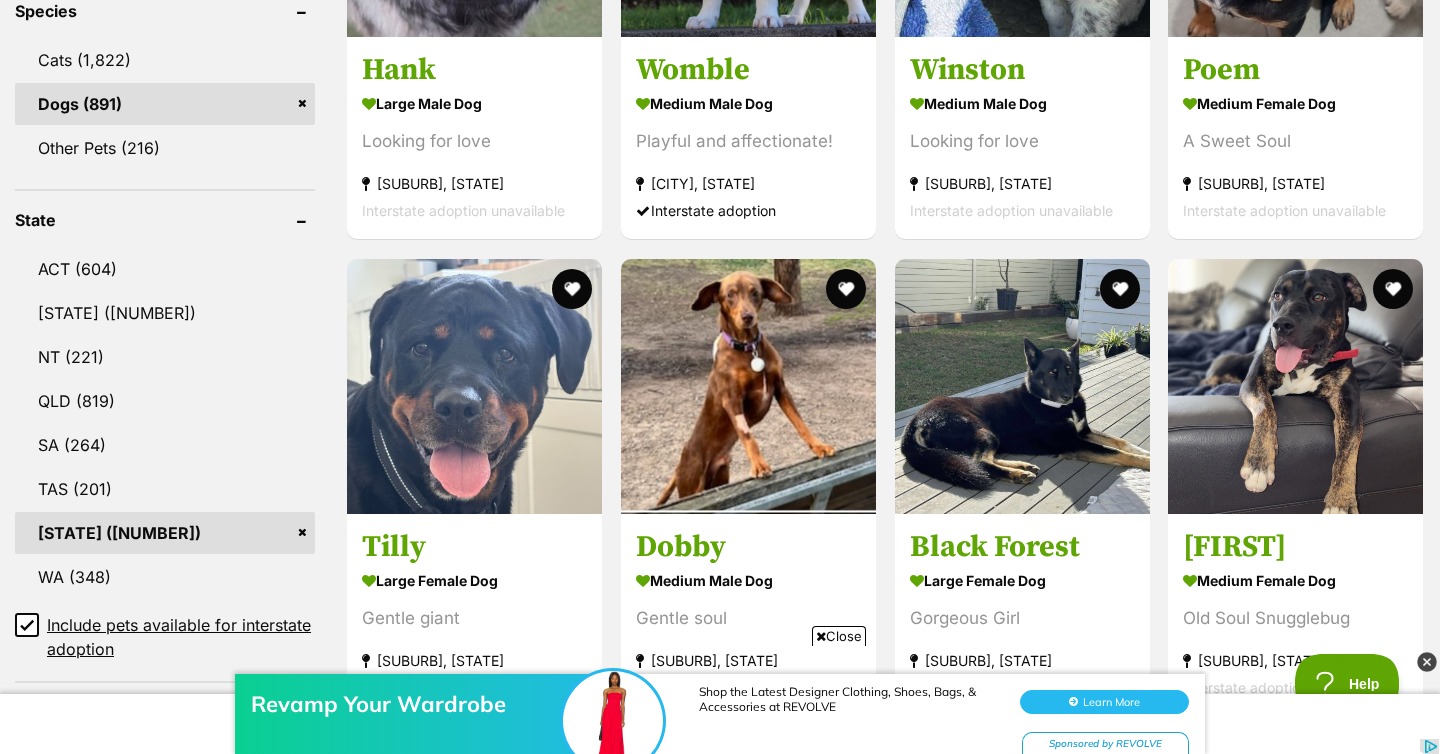 click 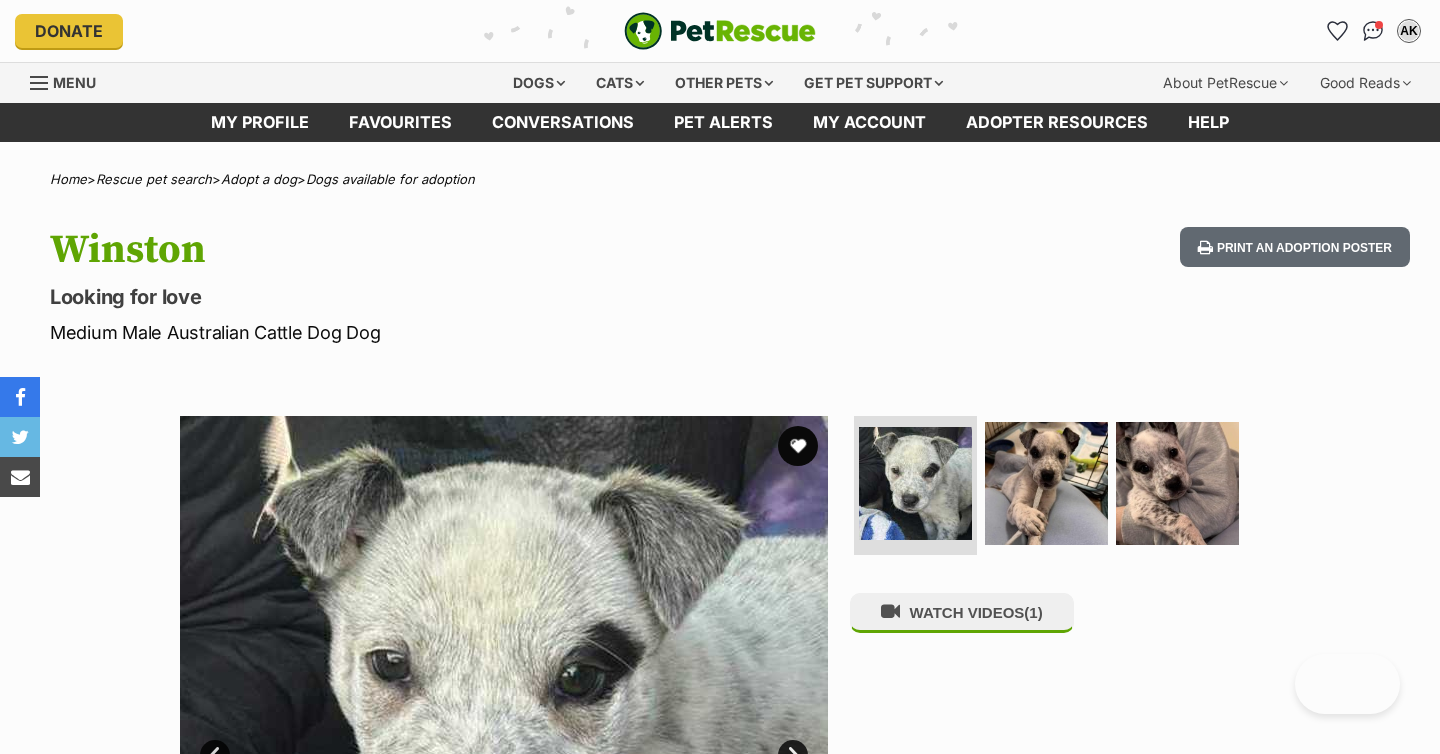 scroll, scrollTop: 0, scrollLeft: 0, axis: both 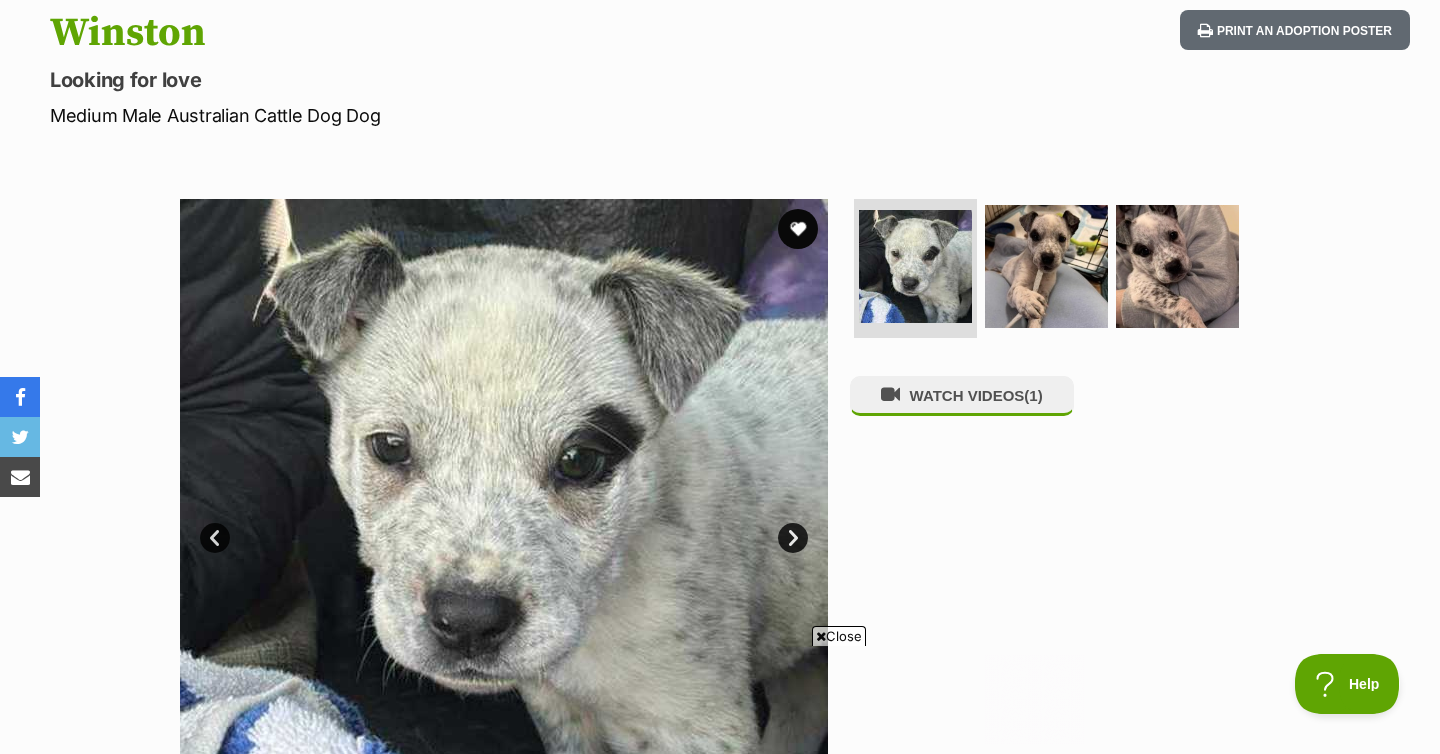 click on "Next" at bounding box center (793, 538) 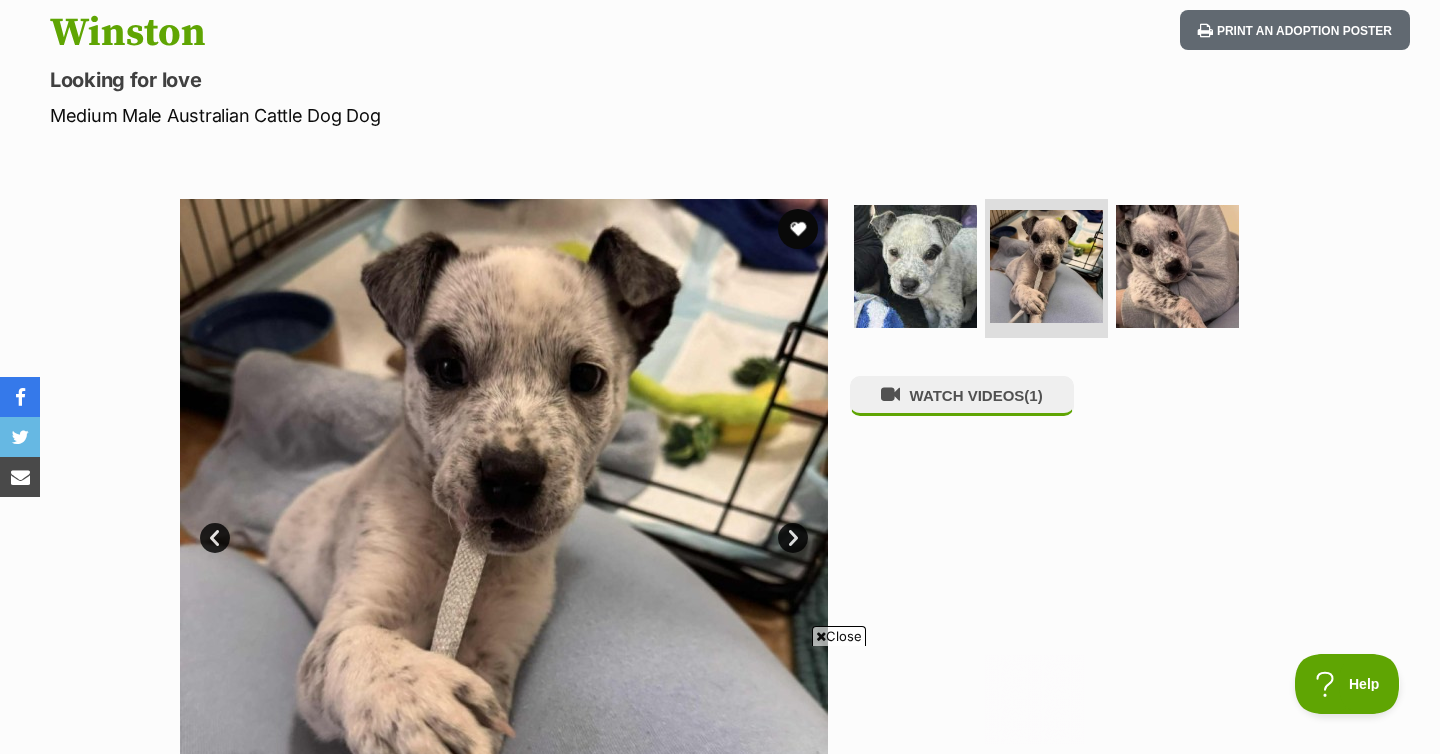 click on "Next" at bounding box center (793, 538) 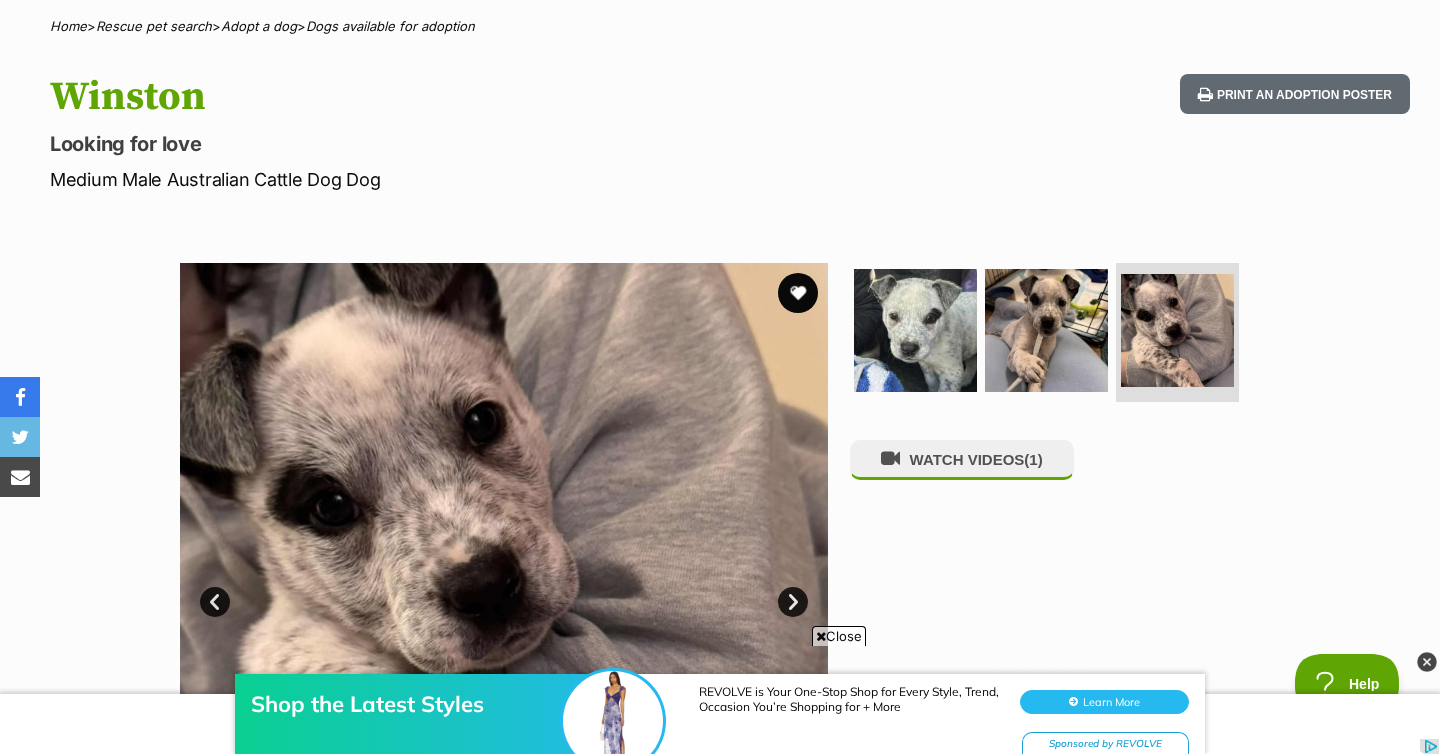 scroll, scrollTop: 156, scrollLeft: 0, axis: vertical 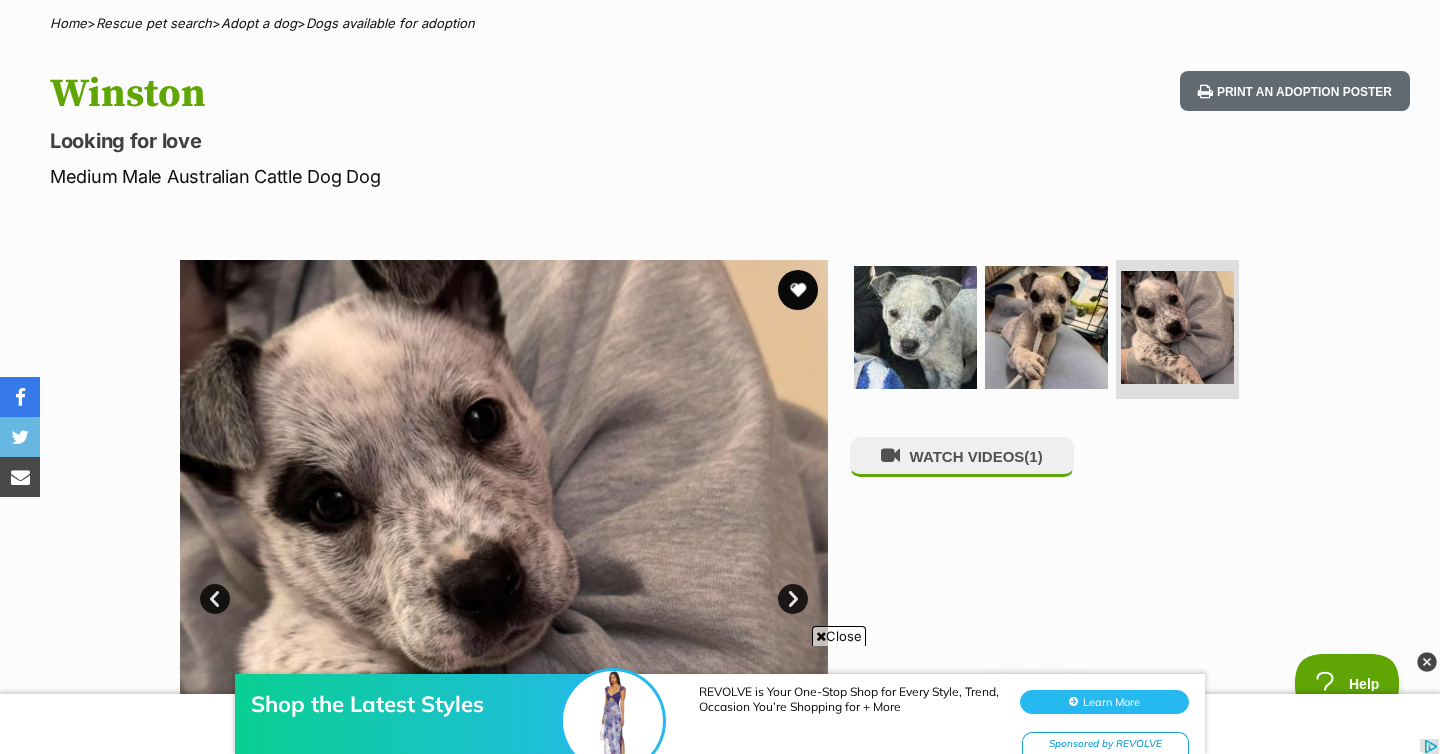 click on "Next" at bounding box center (793, 599) 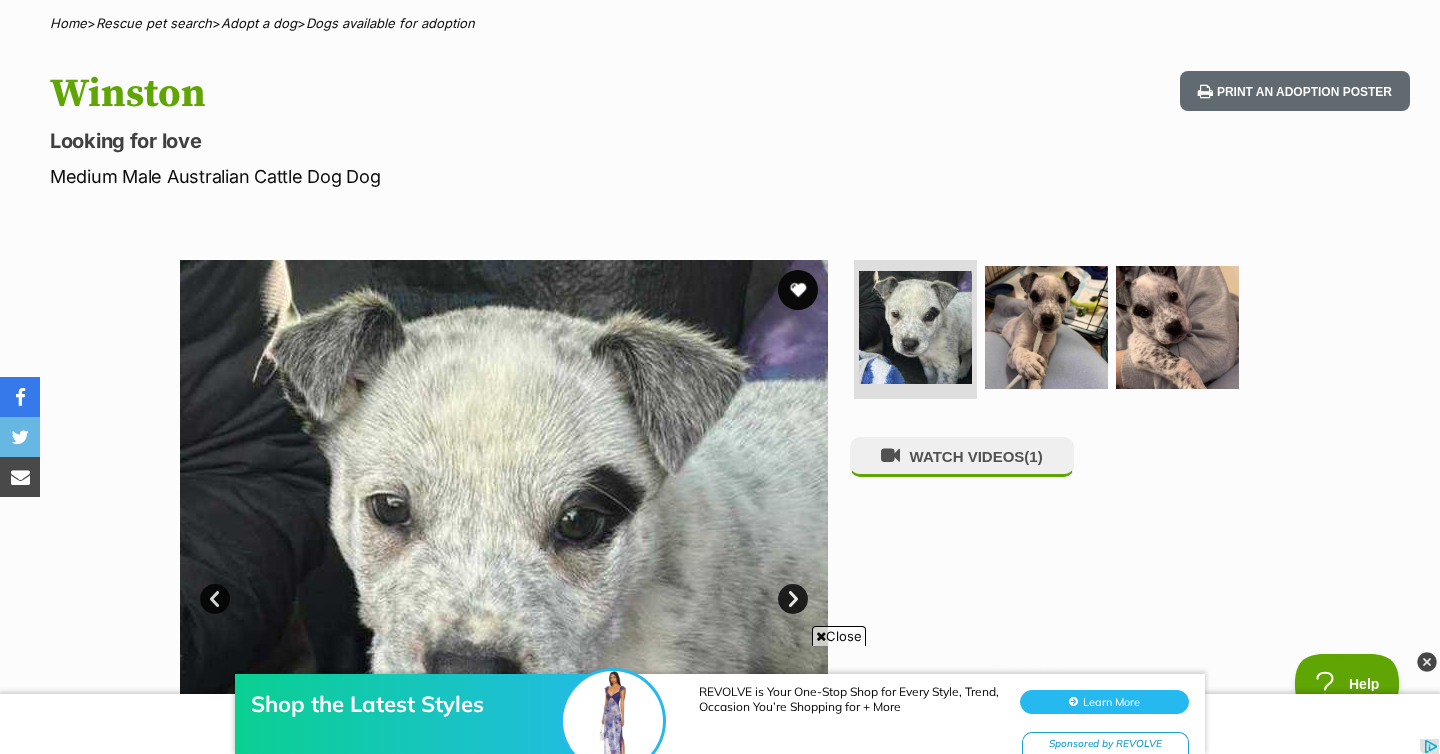 click on "Next" at bounding box center [793, 599] 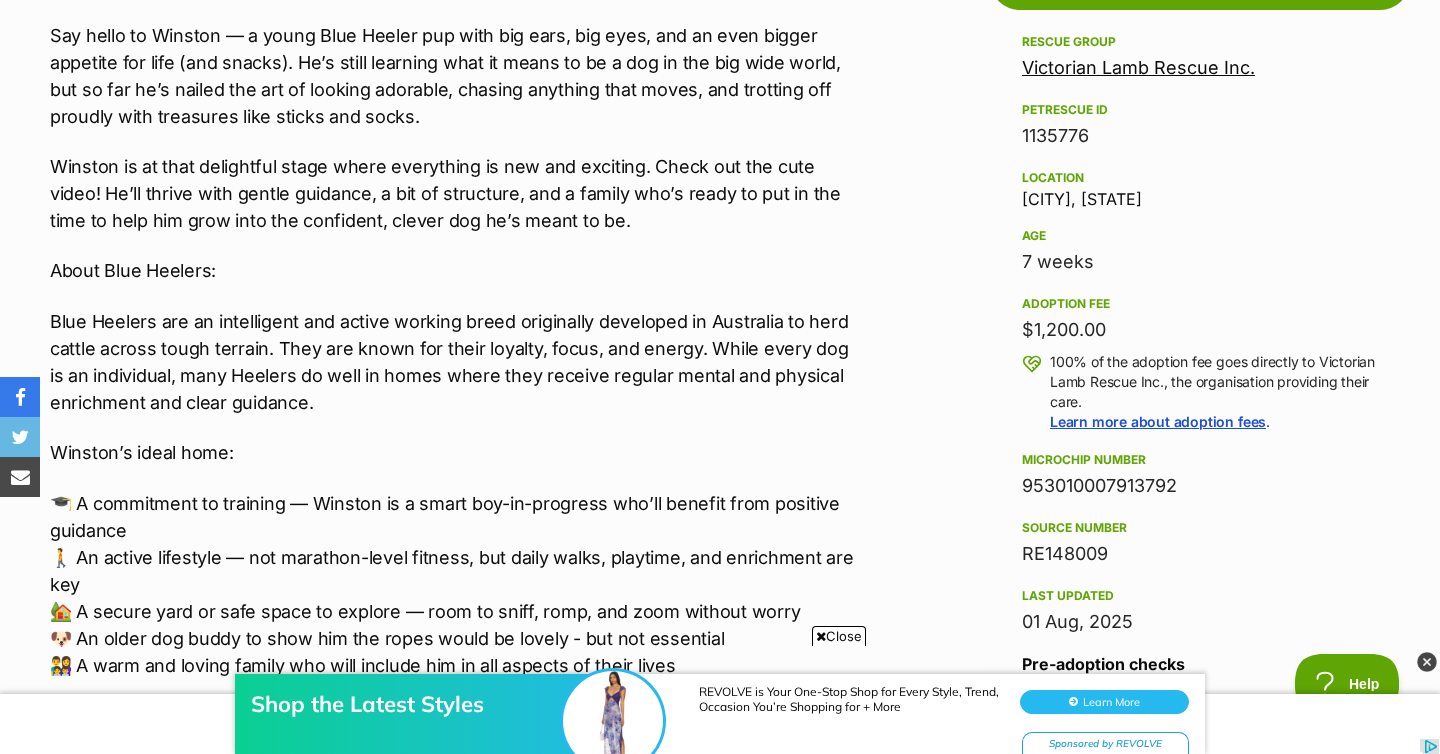 scroll, scrollTop: 1179, scrollLeft: 0, axis: vertical 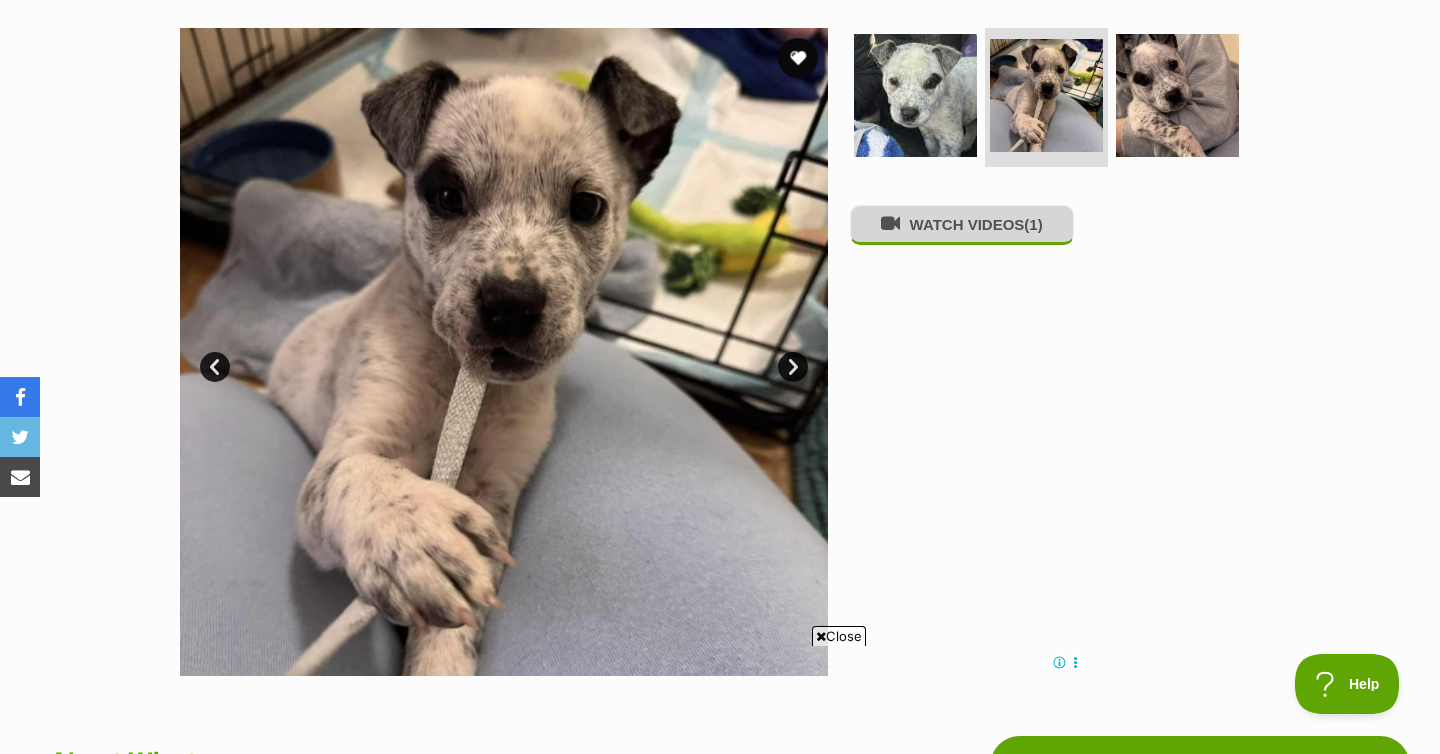 click on "WATCH VIDEOS
(1)" at bounding box center (962, 224) 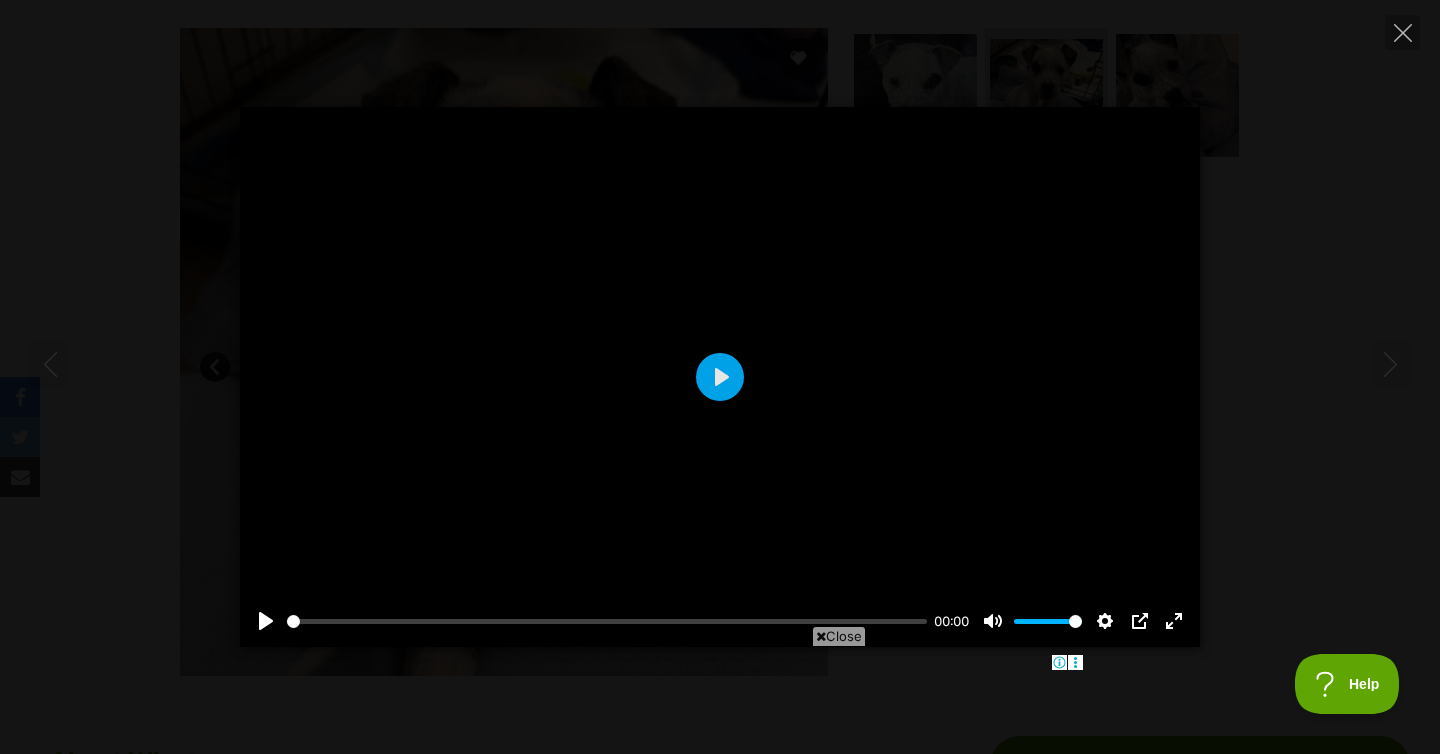 scroll, scrollTop: 0, scrollLeft: 0, axis: both 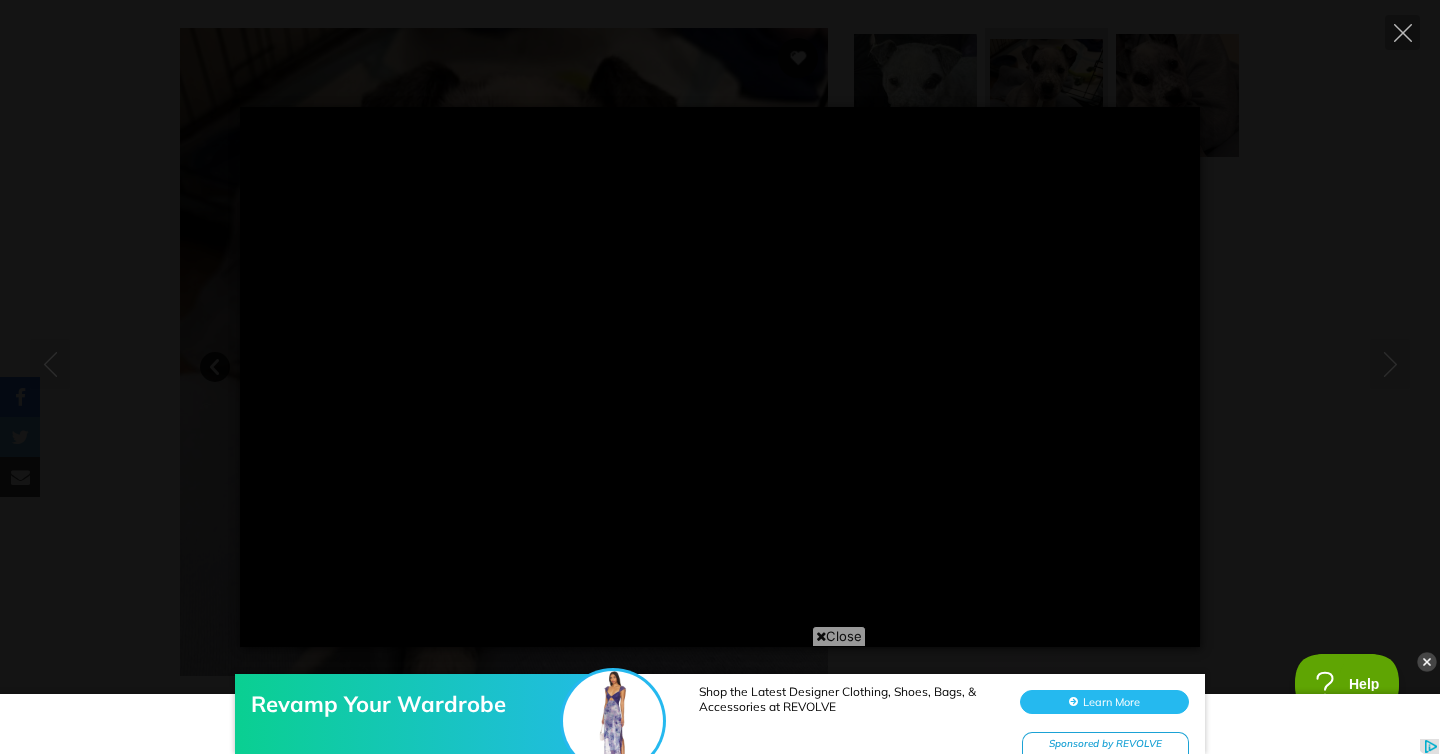 type on "100" 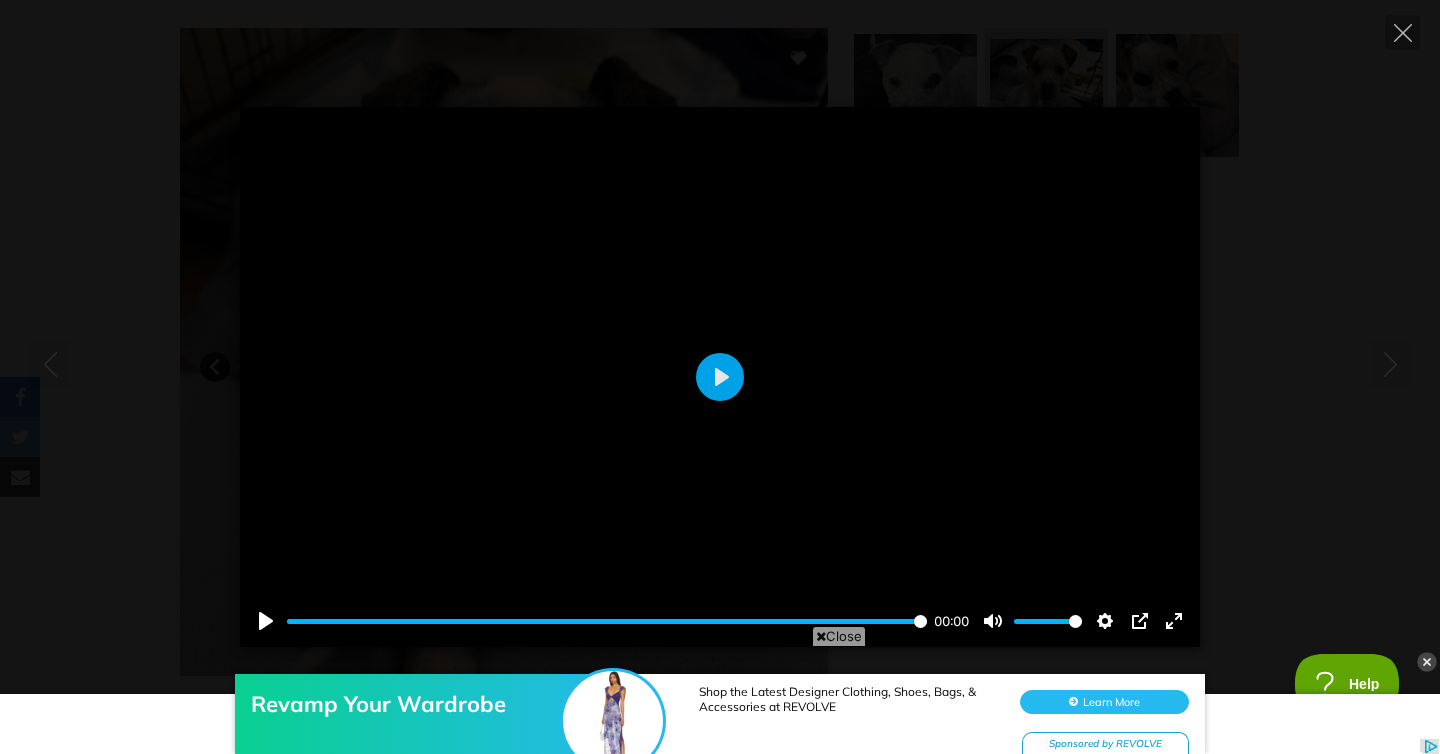 click on "Pause Play % buffered 00:00 00:00 Unmute Mute Disable captions Enable captions Settings Captions Disabled Quality undefined Speed Normal Captions Go back to previous menu Quality Go back to previous menu Speed Go back to previous menu 0.5× 0.75× Normal 1.25× 1.5× 1.75× 2× 4× PIP Exit fullscreen Enter fullscreen Play" at bounding box center (720, 377) 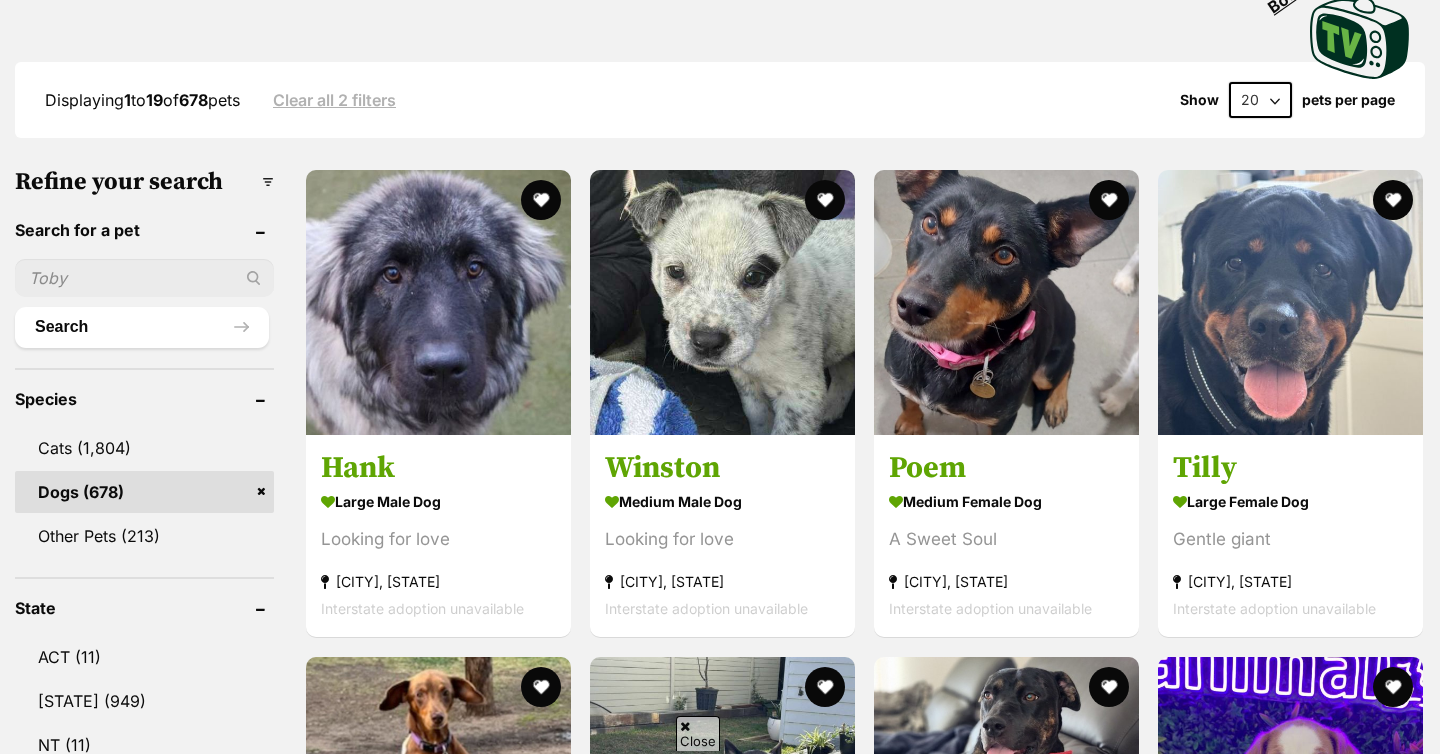 scroll, scrollTop: 429, scrollLeft: 0, axis: vertical 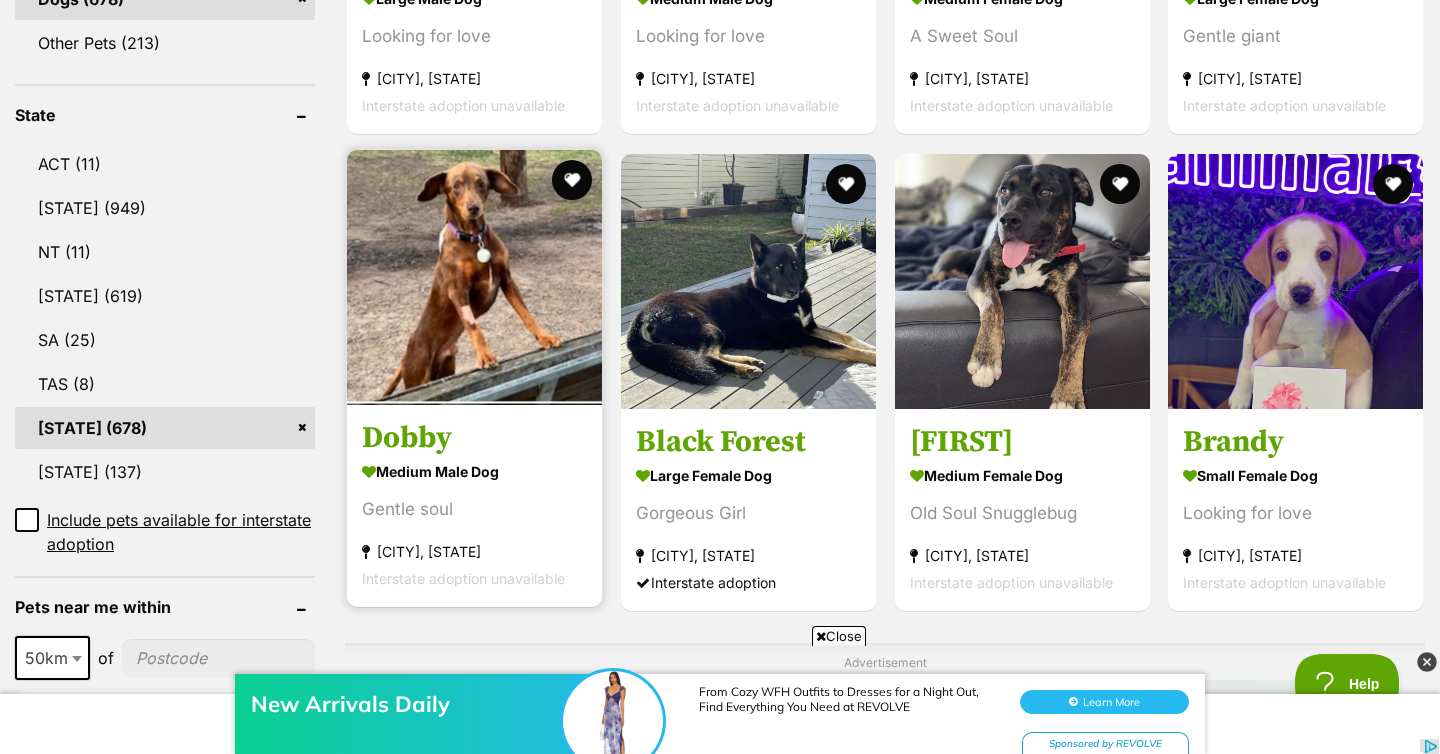 click at bounding box center (474, 277) 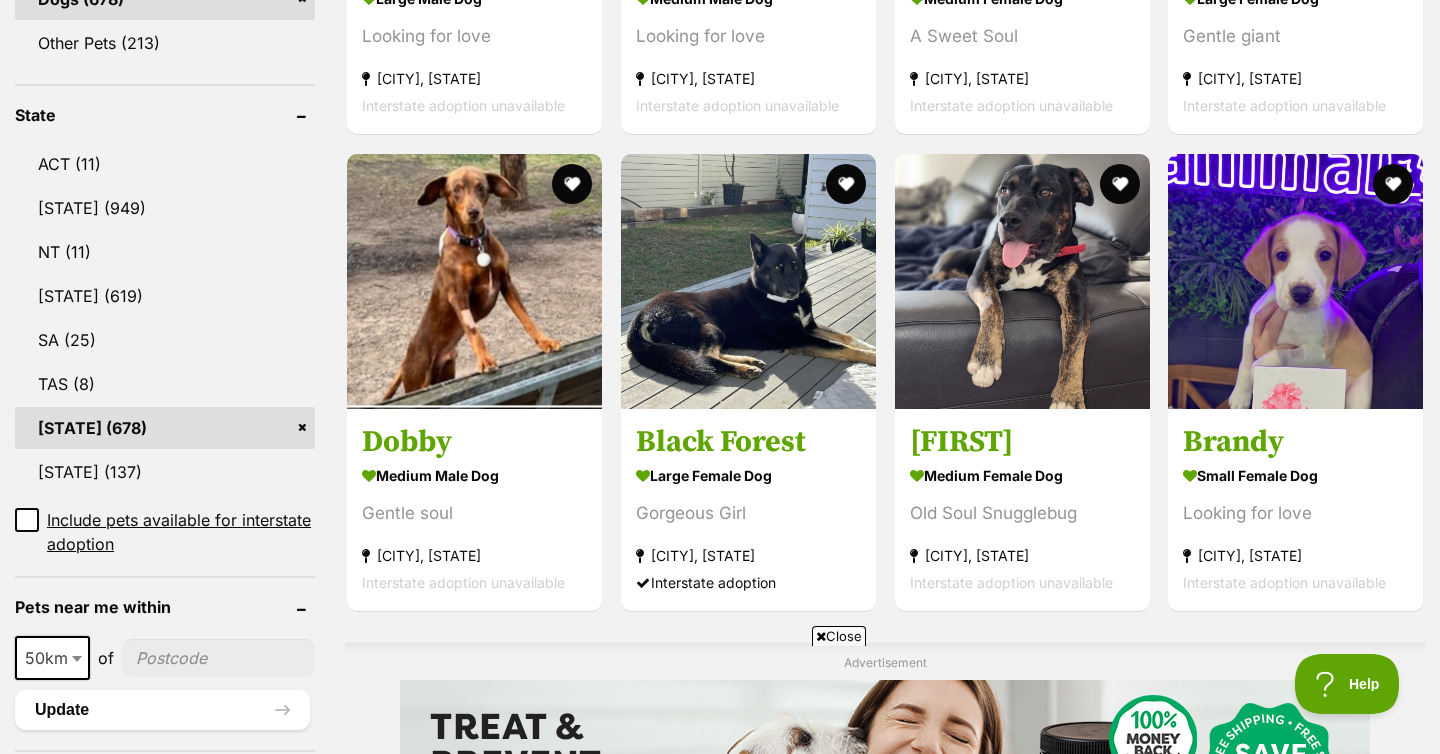 scroll, scrollTop: 0, scrollLeft: 0, axis: both 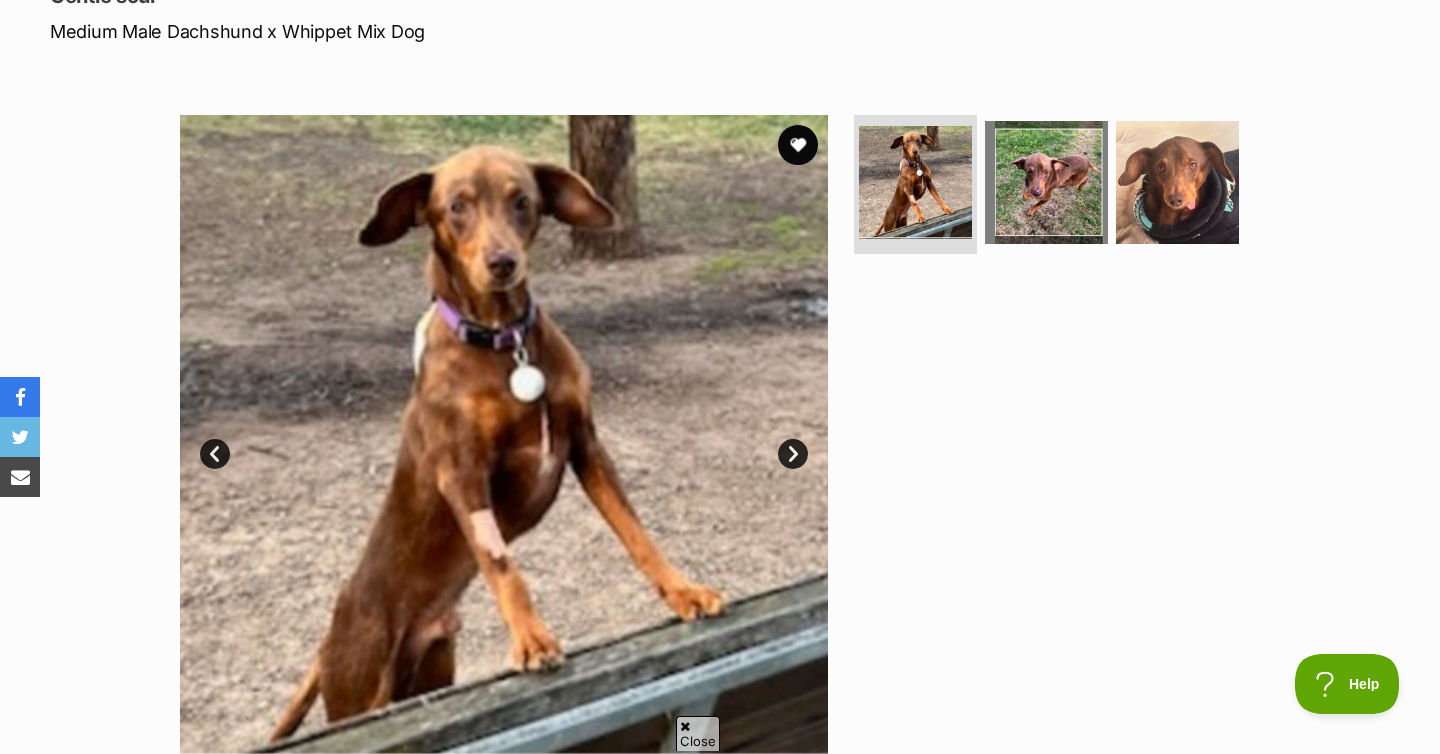 click on "Next" at bounding box center [793, 454] 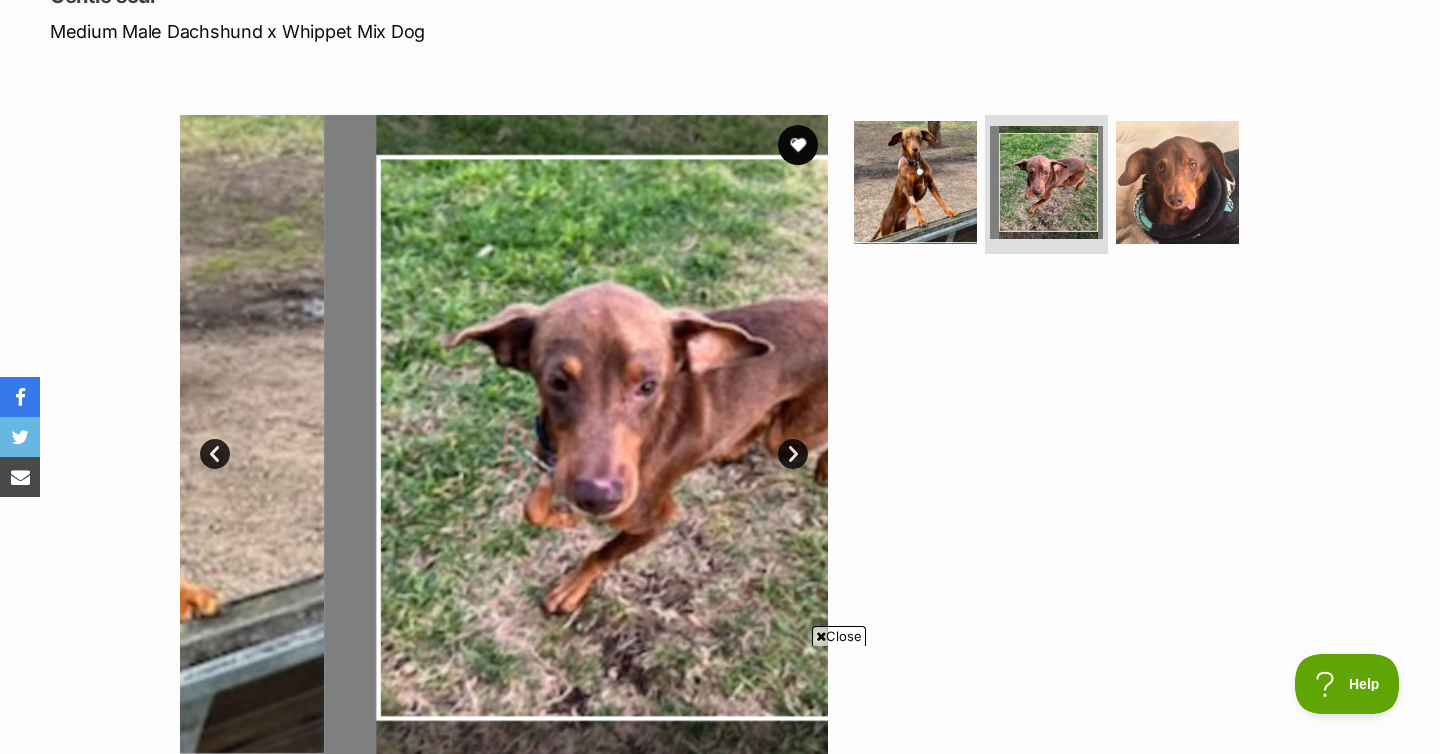scroll, scrollTop: 0, scrollLeft: 0, axis: both 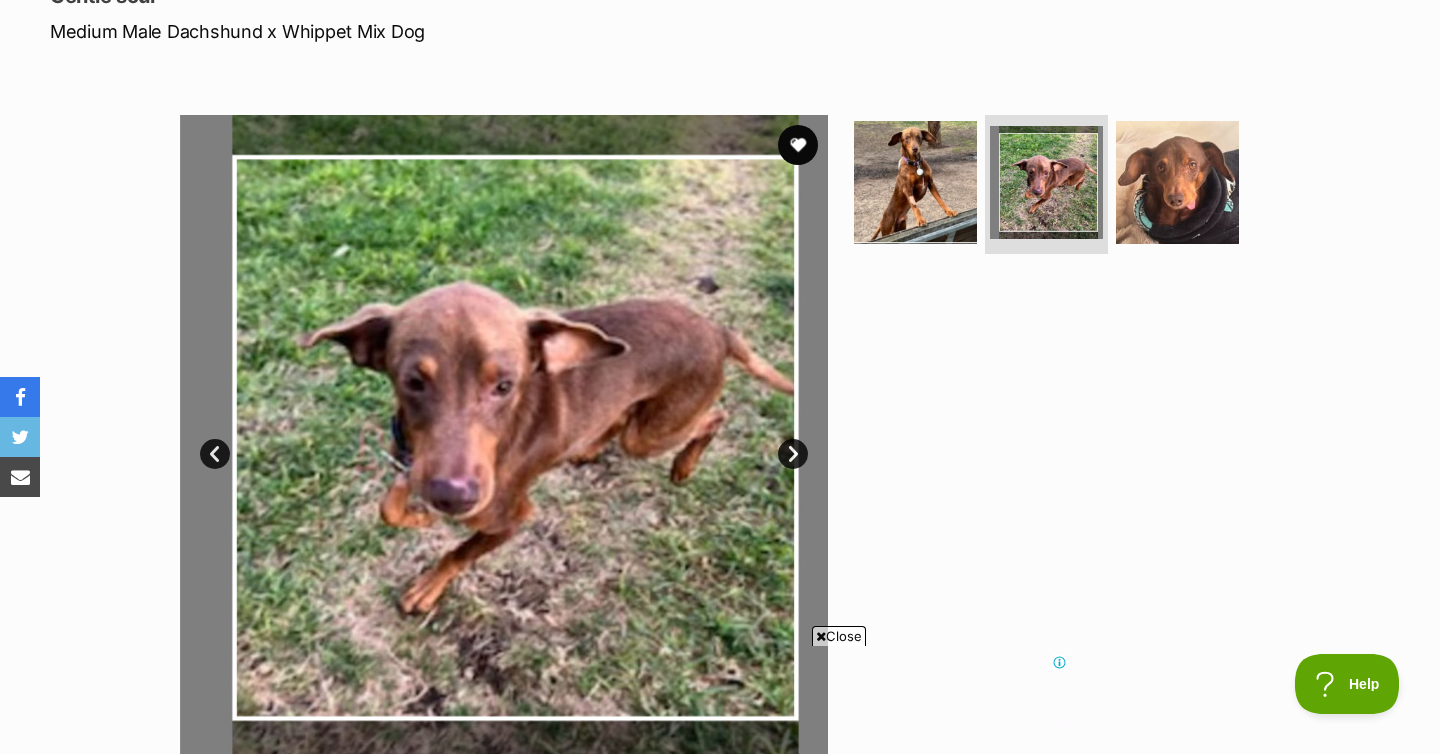 click on "Next" at bounding box center [793, 454] 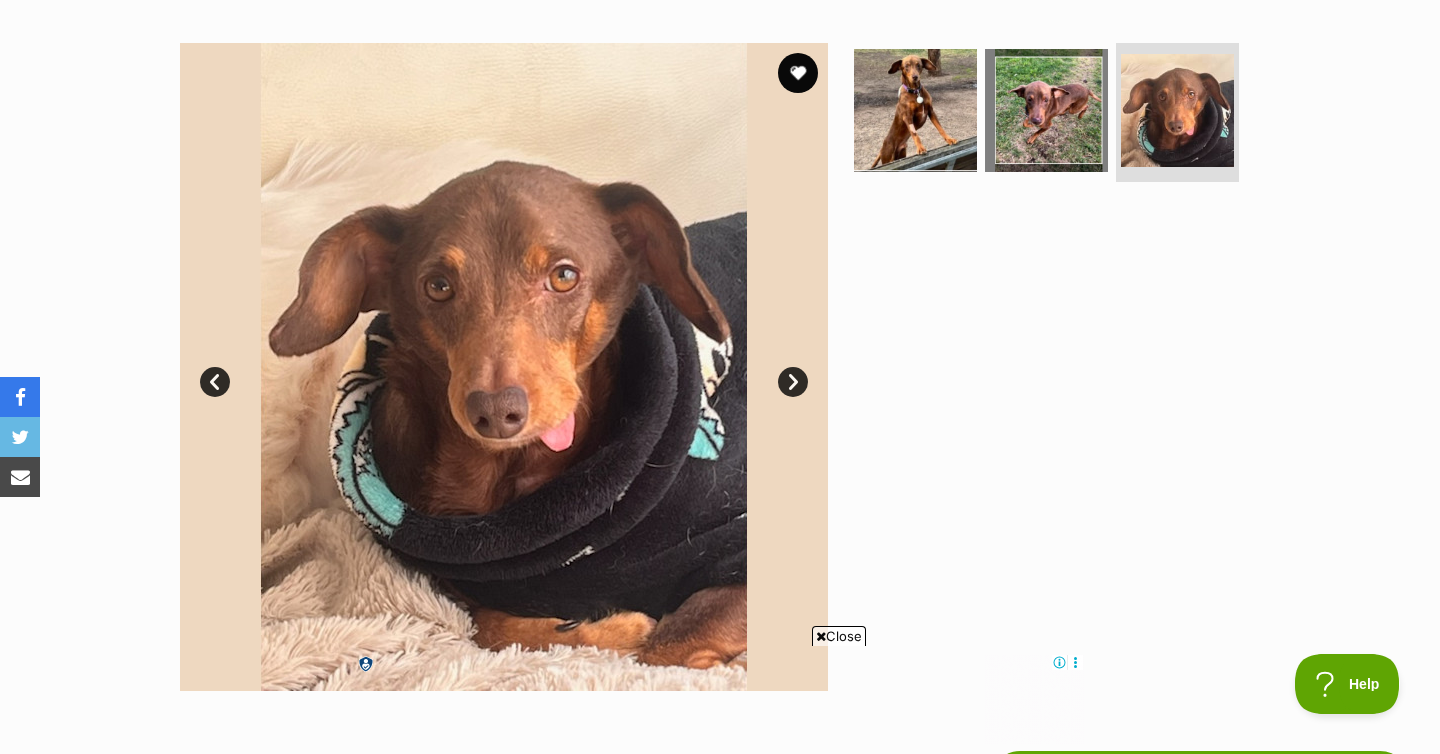 scroll, scrollTop: 374, scrollLeft: 0, axis: vertical 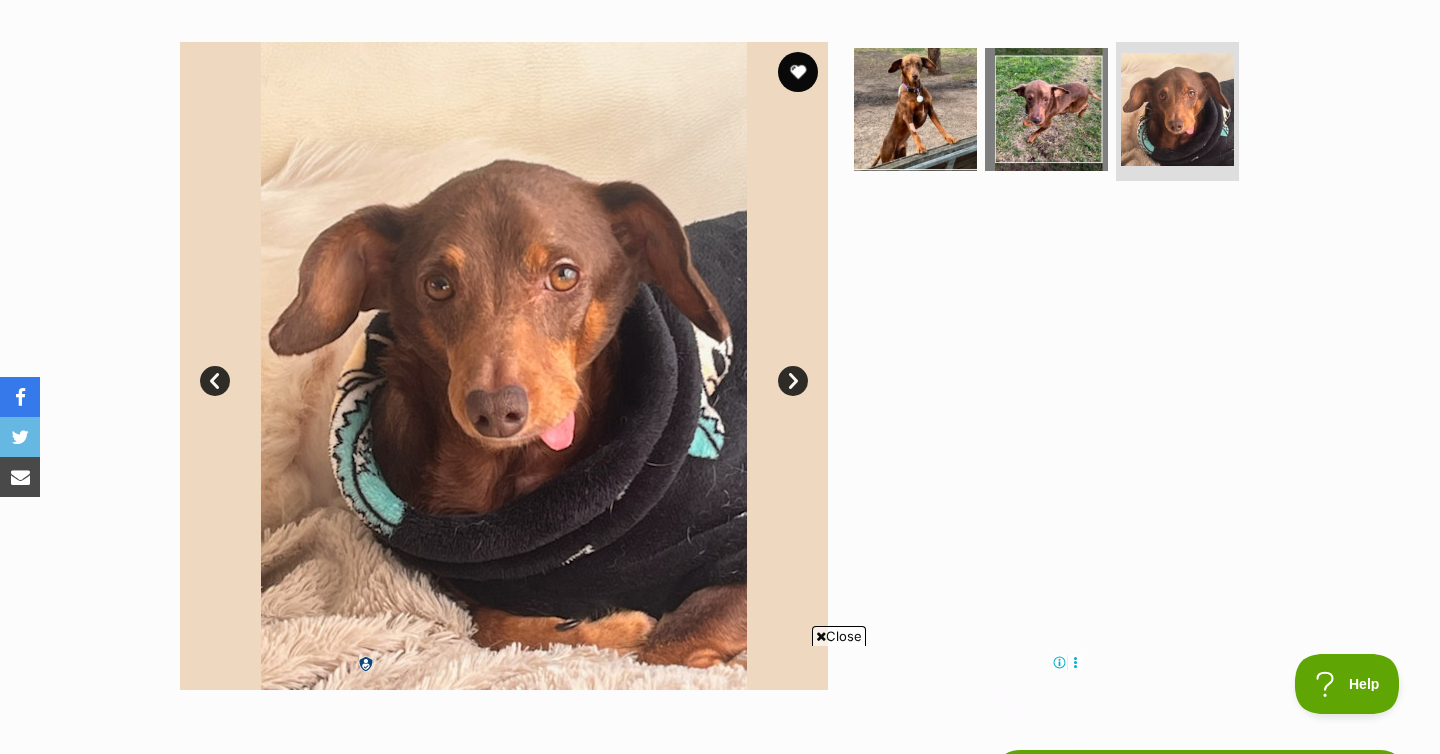 click on "Close" at bounding box center [839, 636] 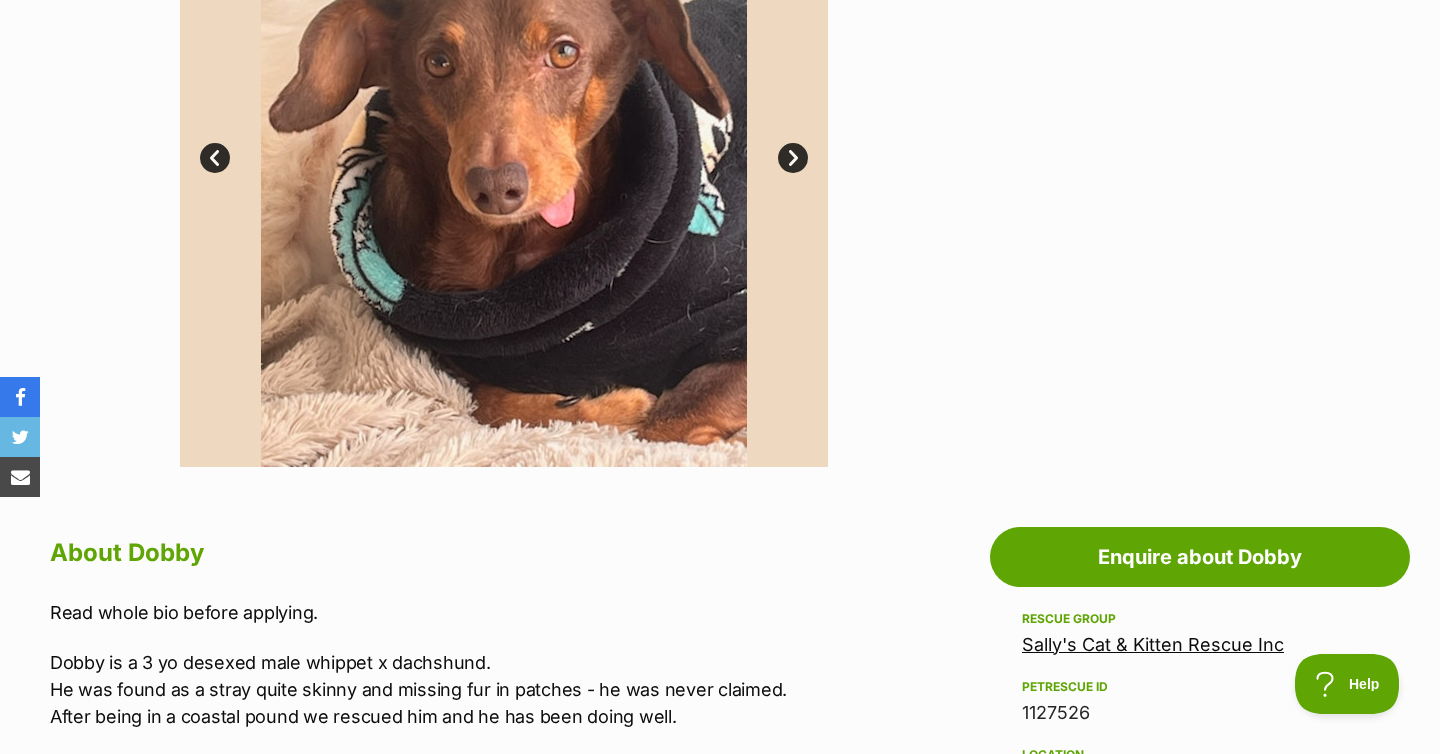 scroll, scrollTop: 621, scrollLeft: 0, axis: vertical 